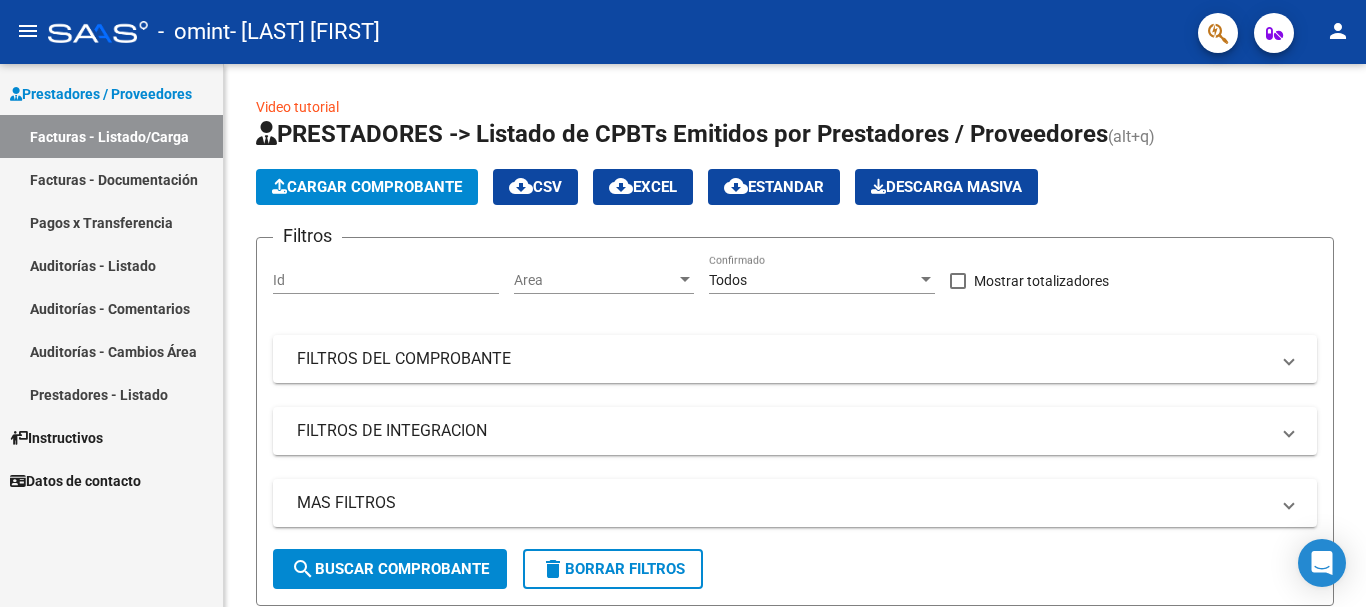 scroll, scrollTop: 0, scrollLeft: 0, axis: both 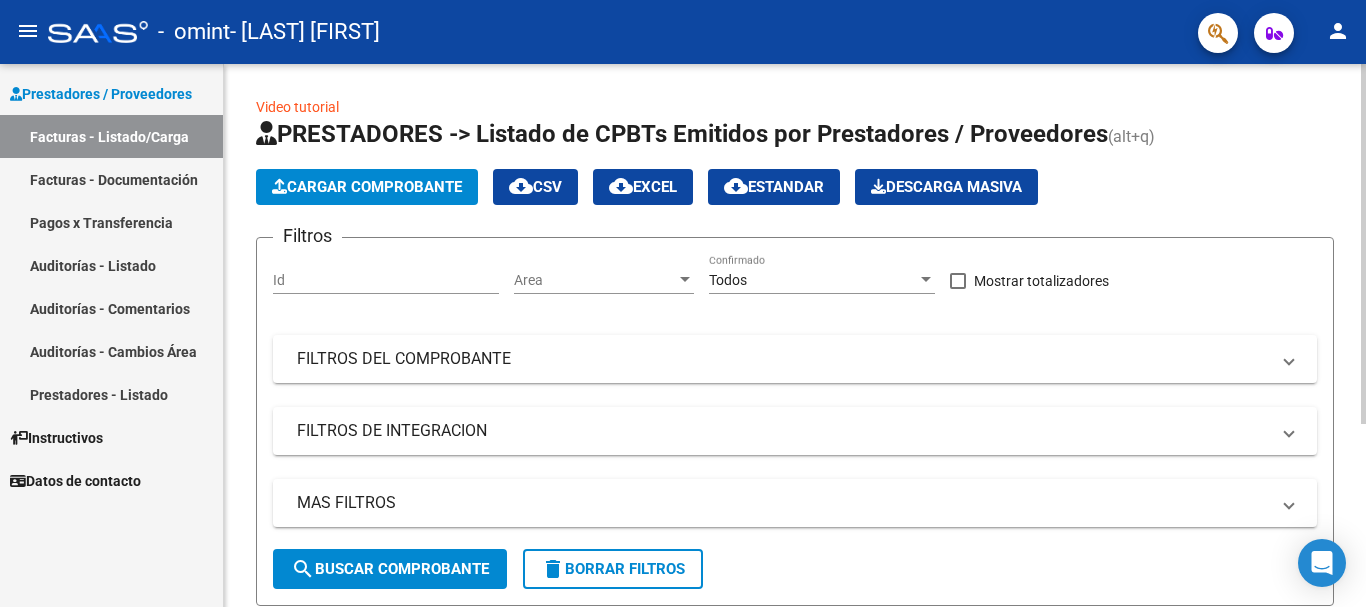 click on "Cargar Comprobante" 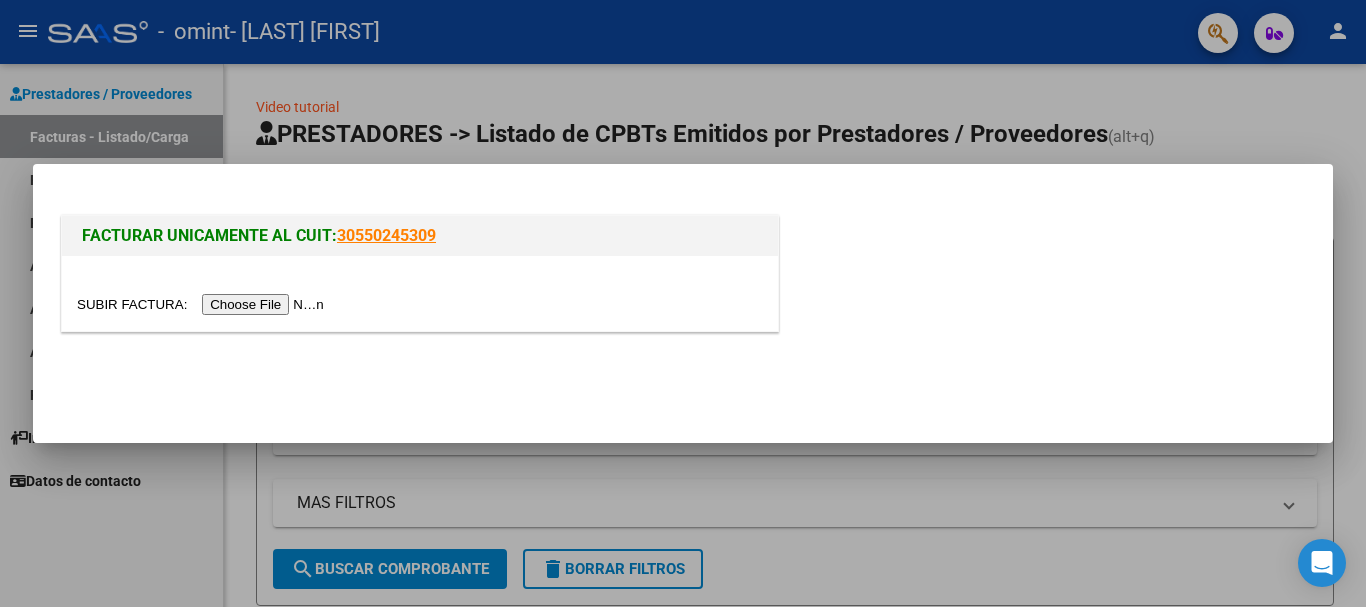 click at bounding box center (203, 304) 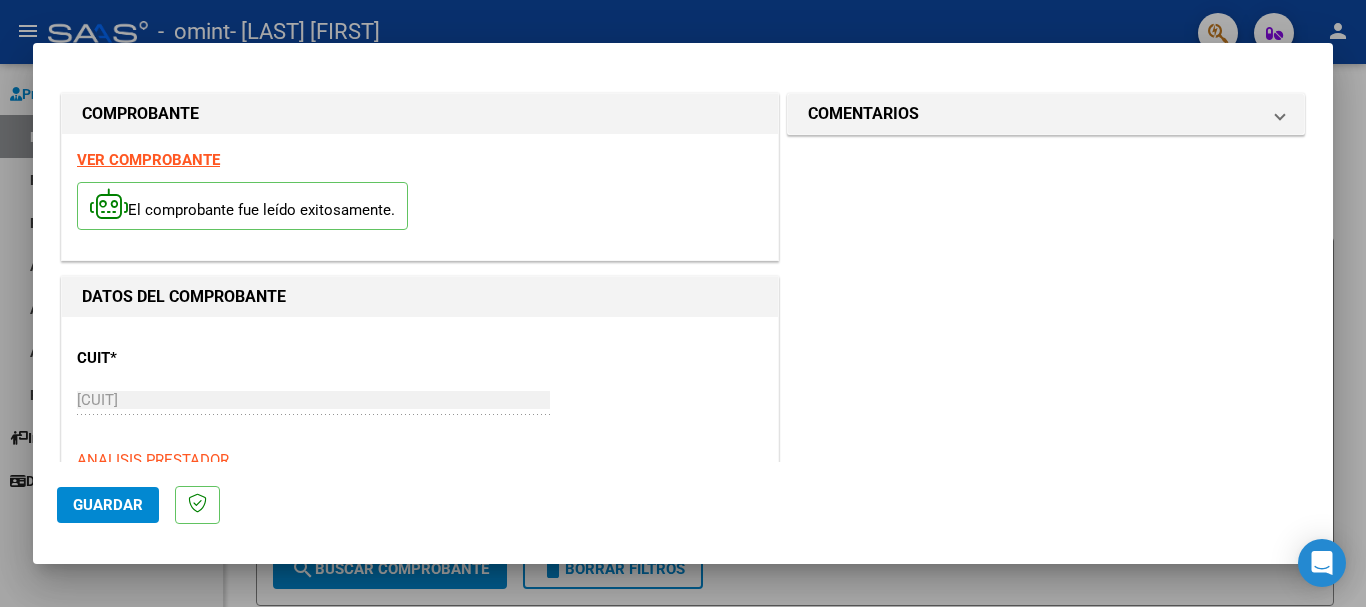 drag, startPoint x: 1166, startPoint y: 217, endPoint x: 1168, endPoint y: 282, distance: 65.03076 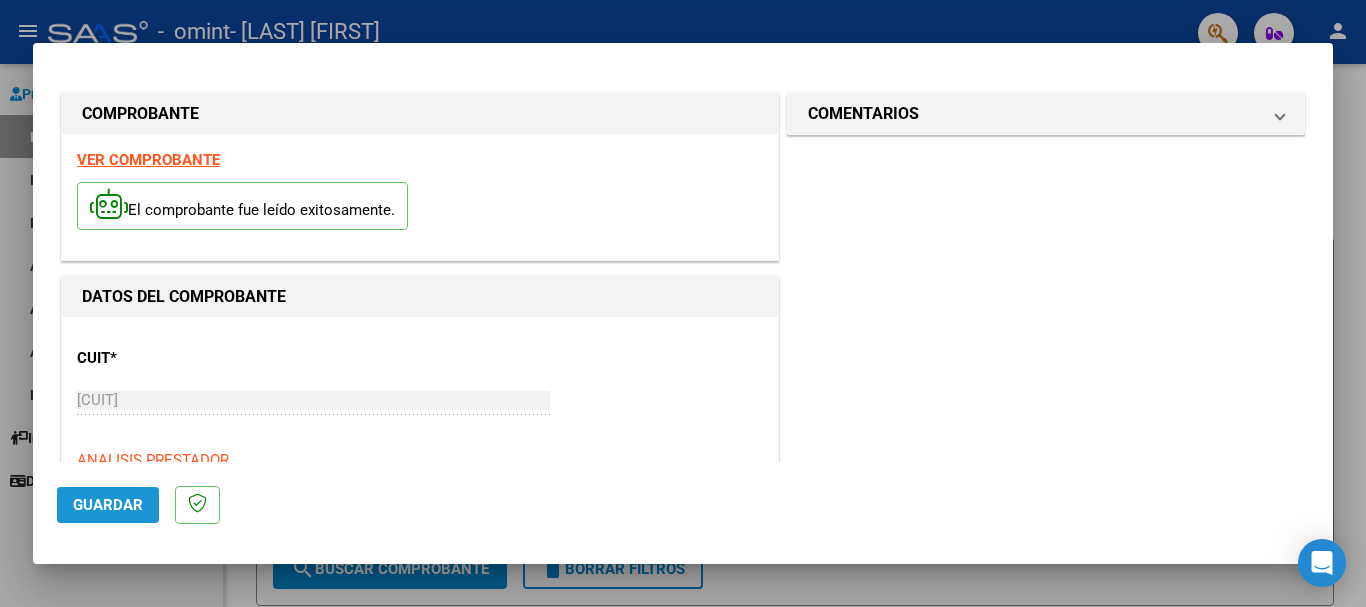 click on "Guardar" 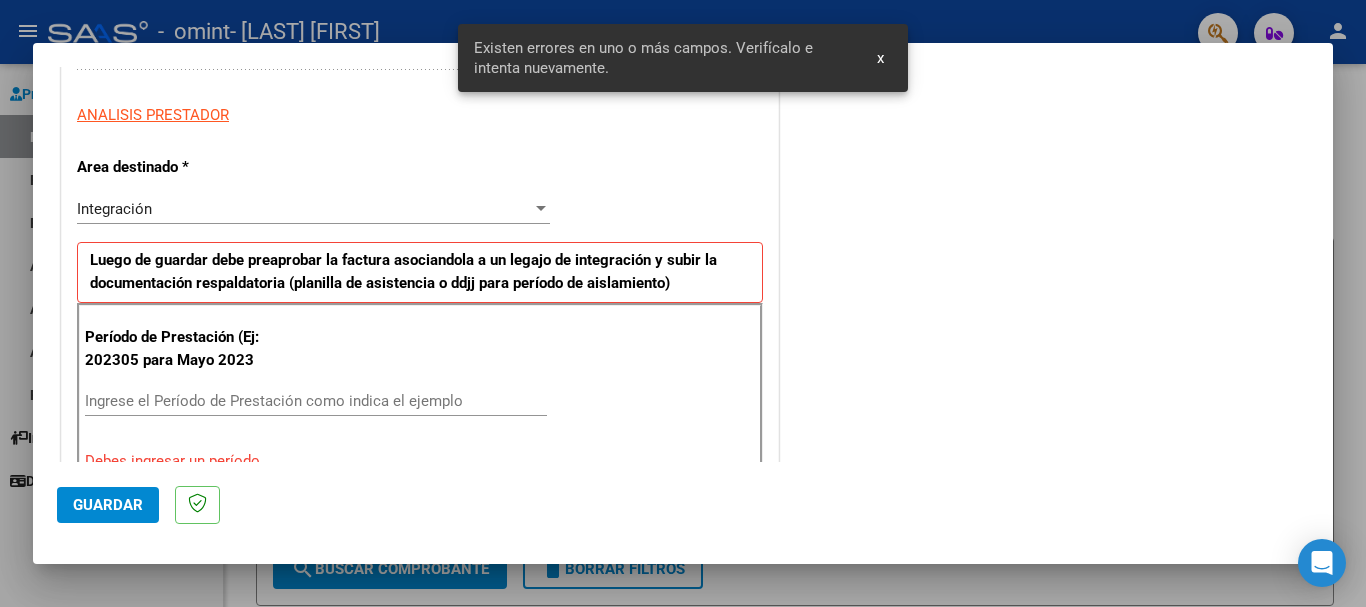 scroll, scrollTop: 462, scrollLeft: 0, axis: vertical 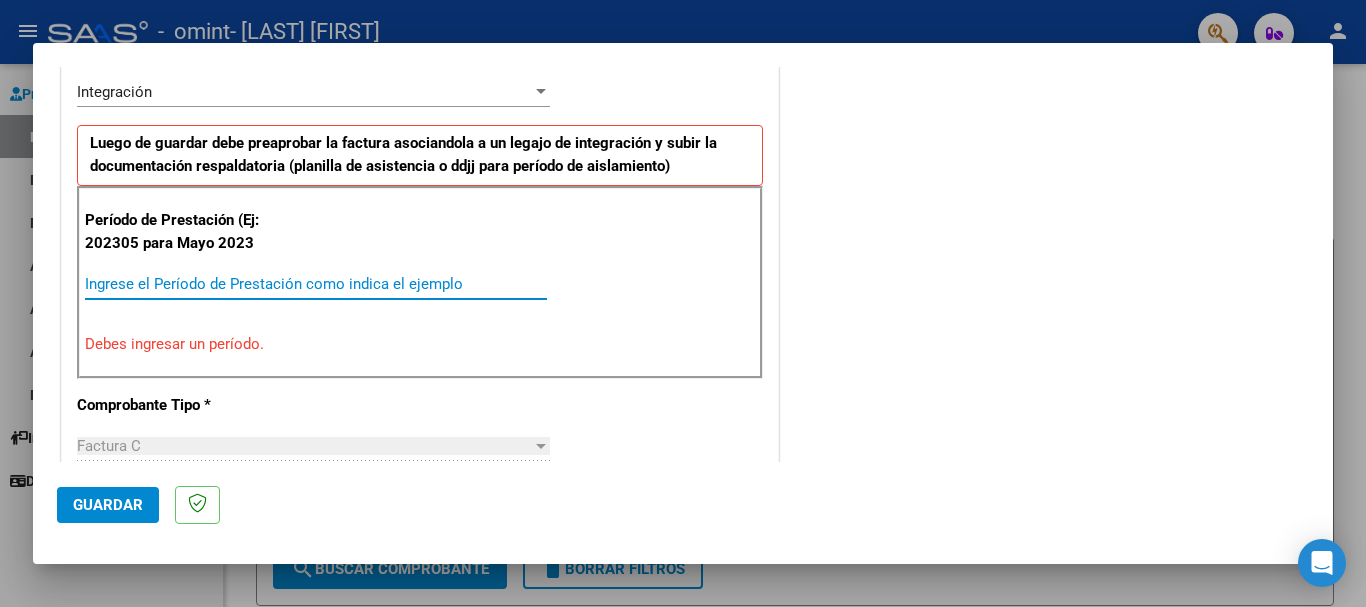 click on "Ingrese el Período de Prestación como indica el ejemplo" at bounding box center [316, 284] 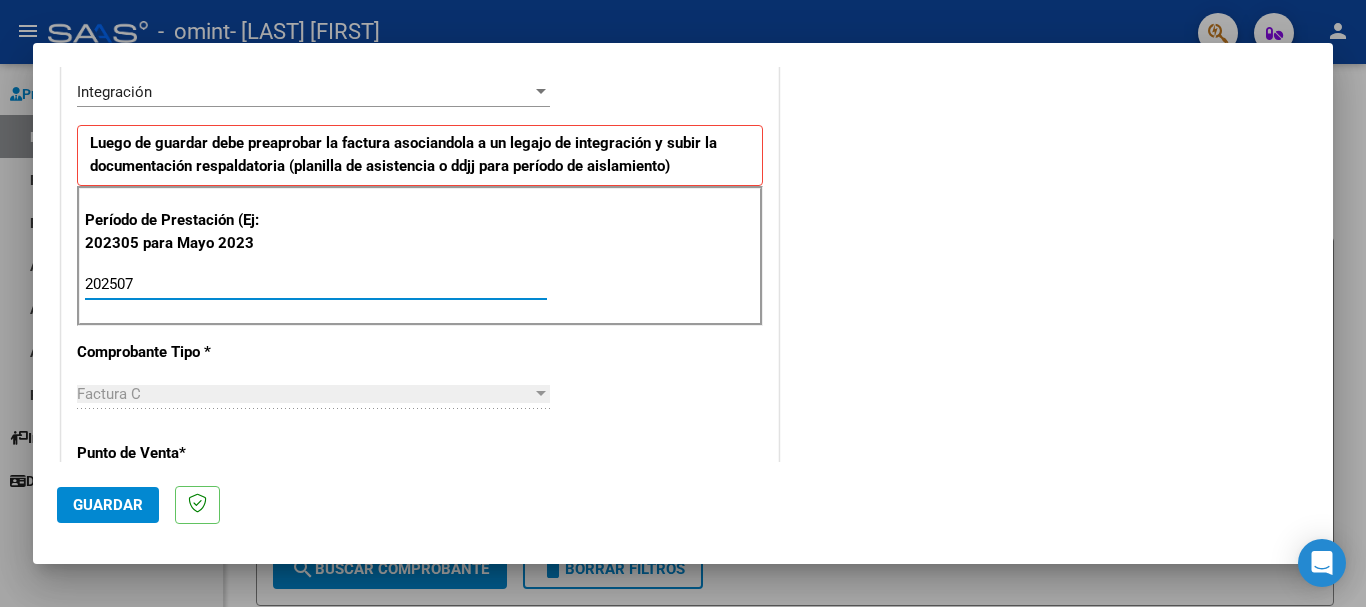 type on "202507" 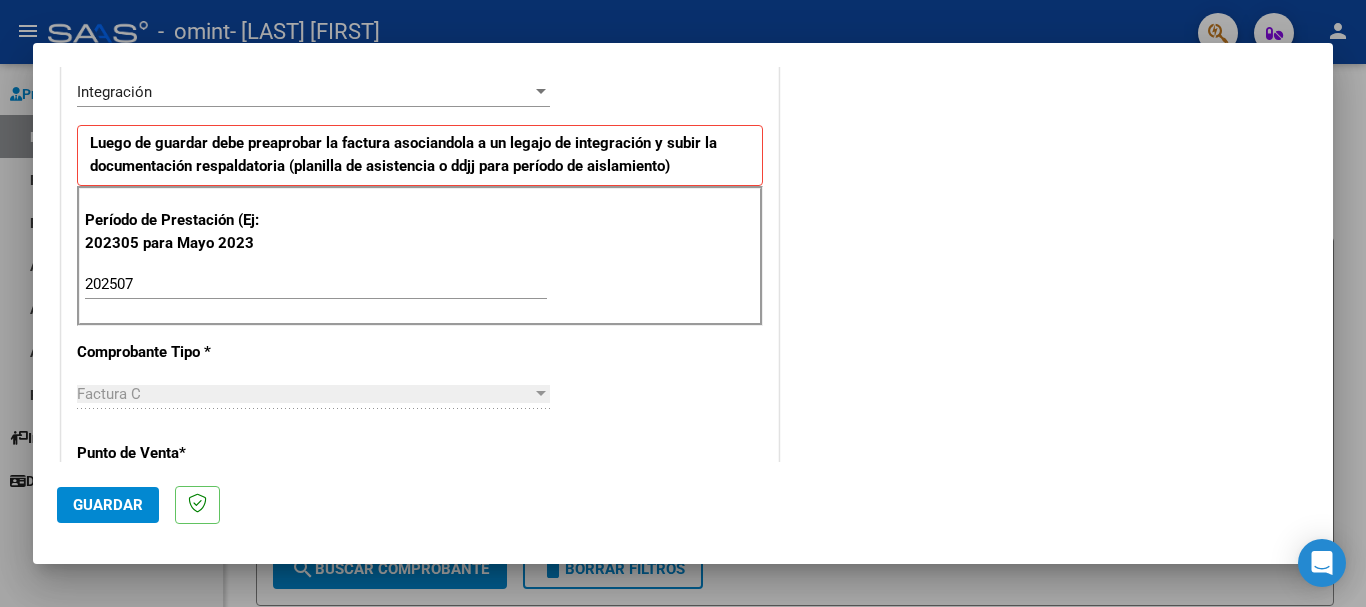 click on "Factura C" at bounding box center [304, 394] 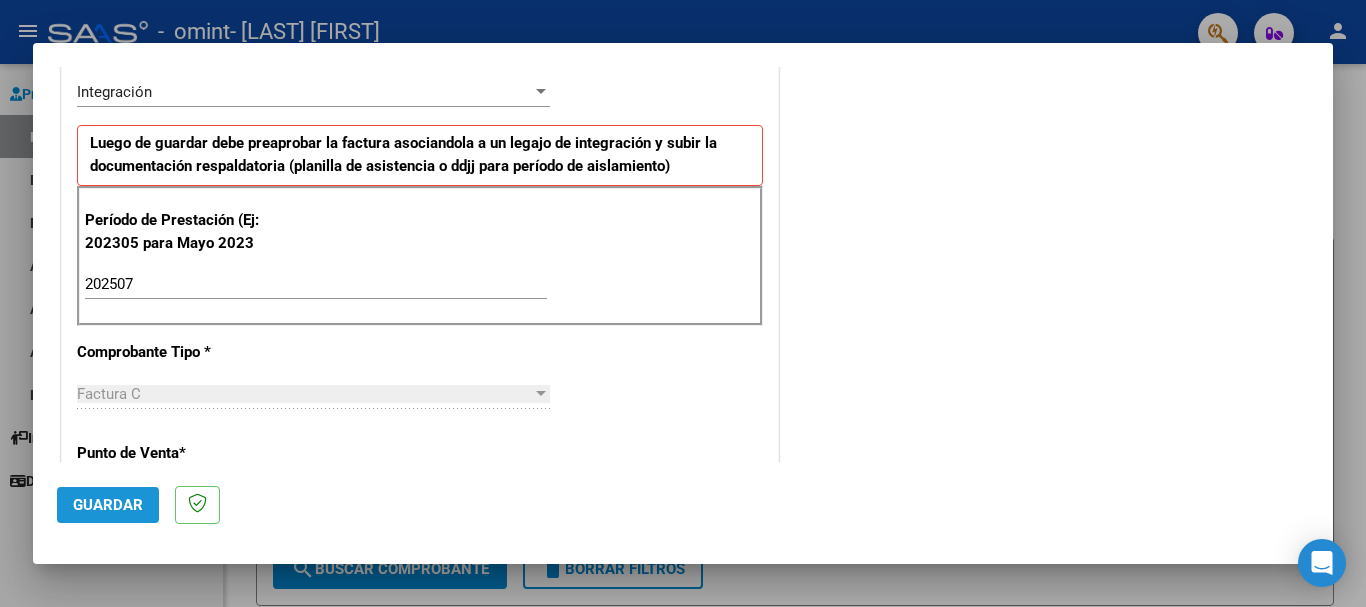 click on "Guardar" 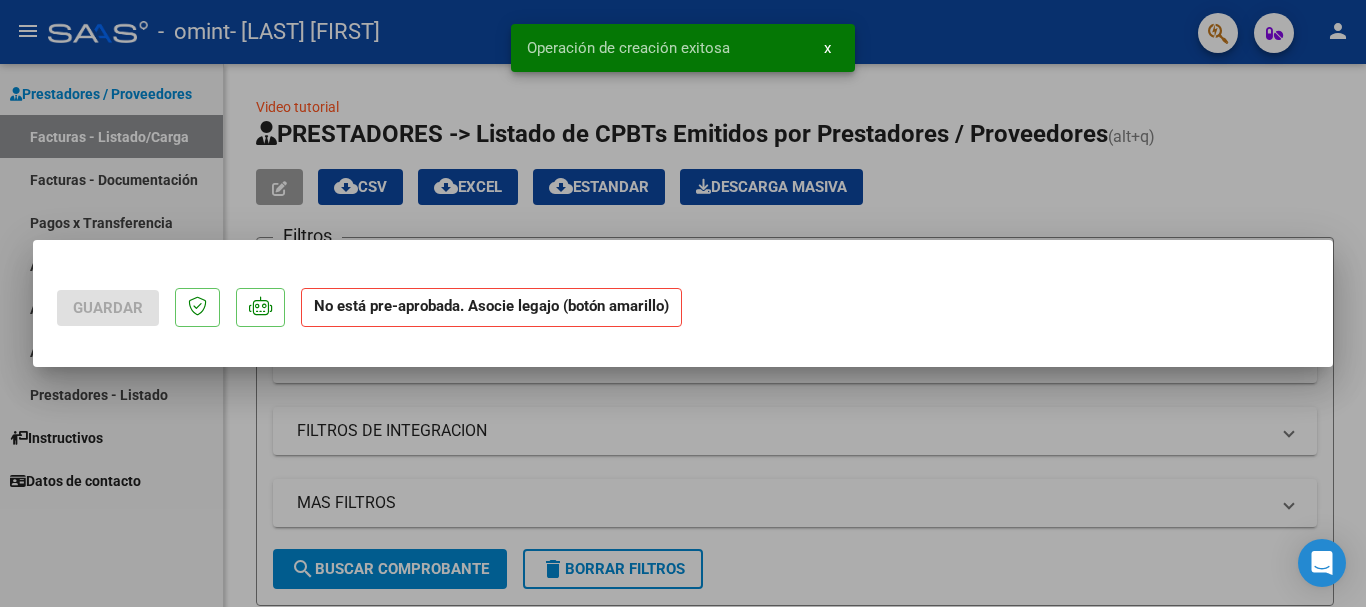 scroll, scrollTop: 0, scrollLeft: 0, axis: both 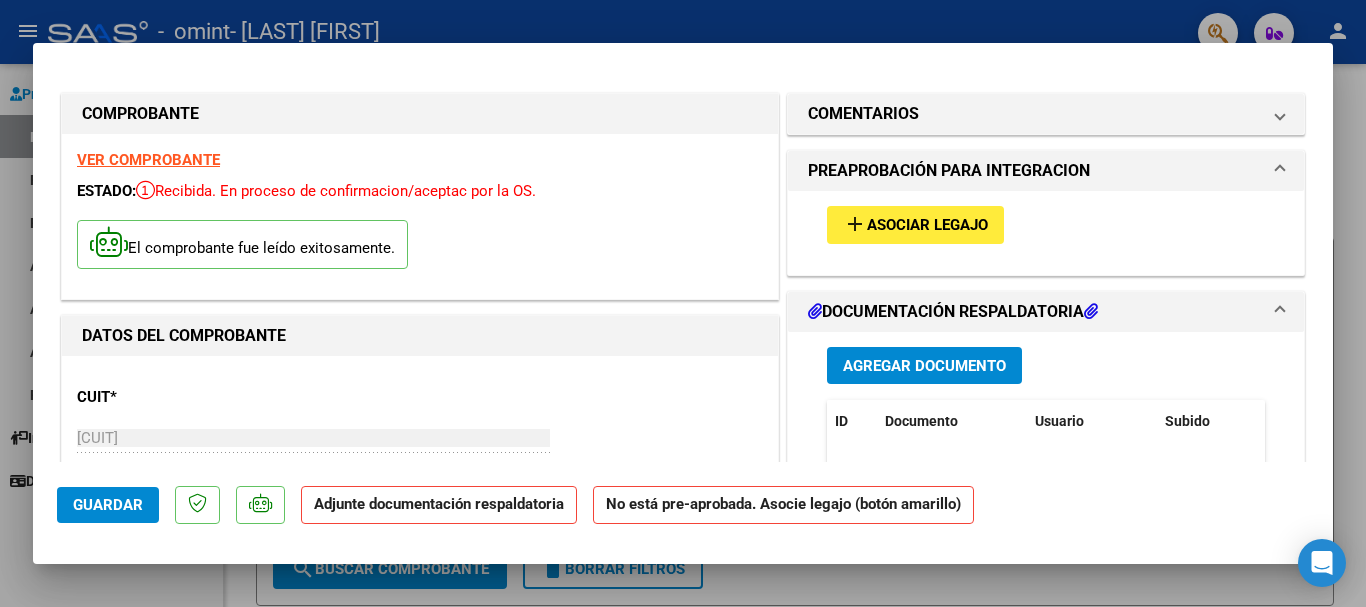 click on "Adjunte documentación respaldatoria" 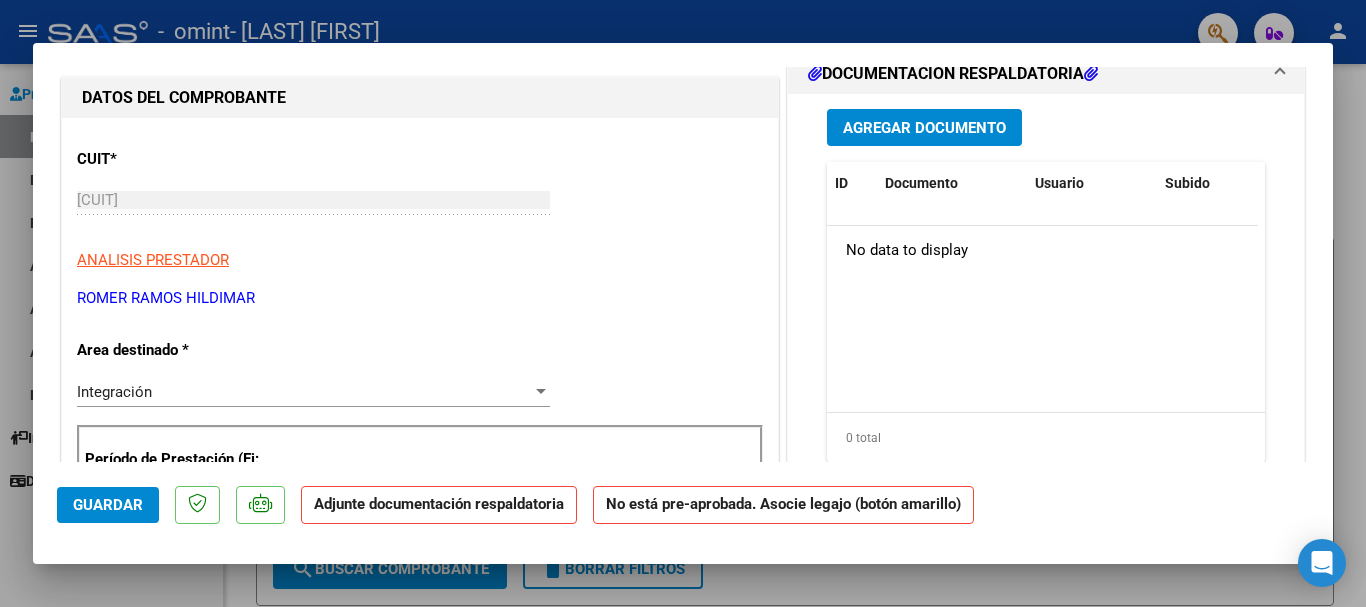 scroll, scrollTop: 240, scrollLeft: 0, axis: vertical 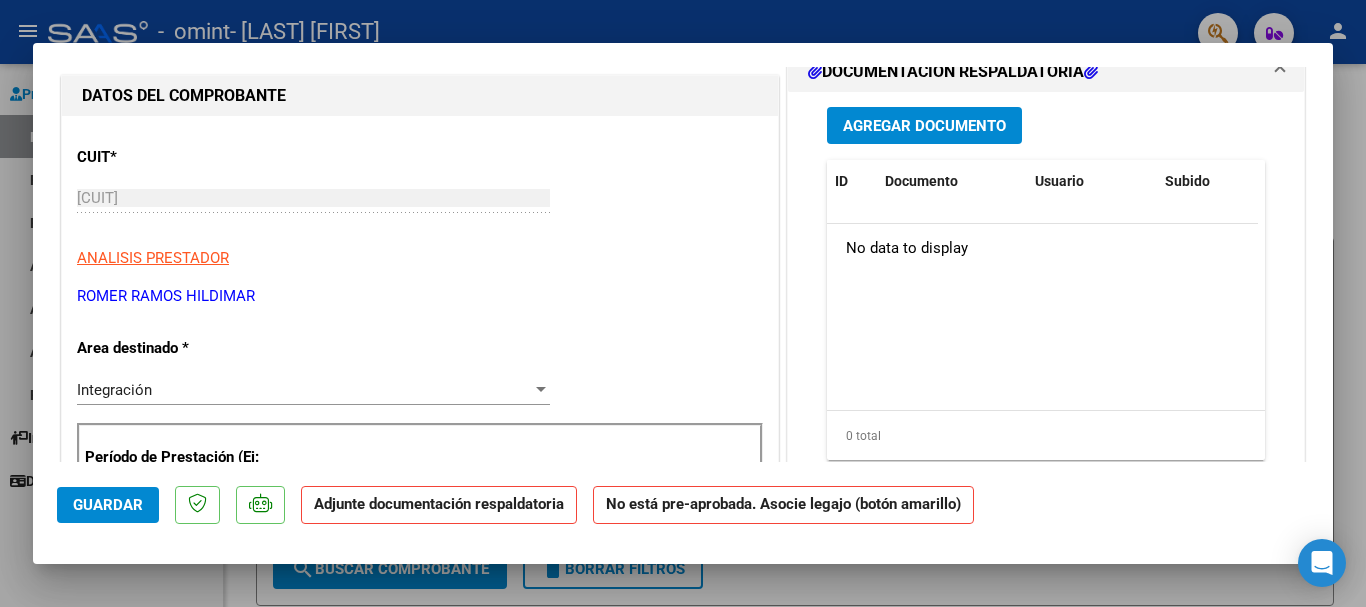 click on "Adjunte documentación respaldatoria" 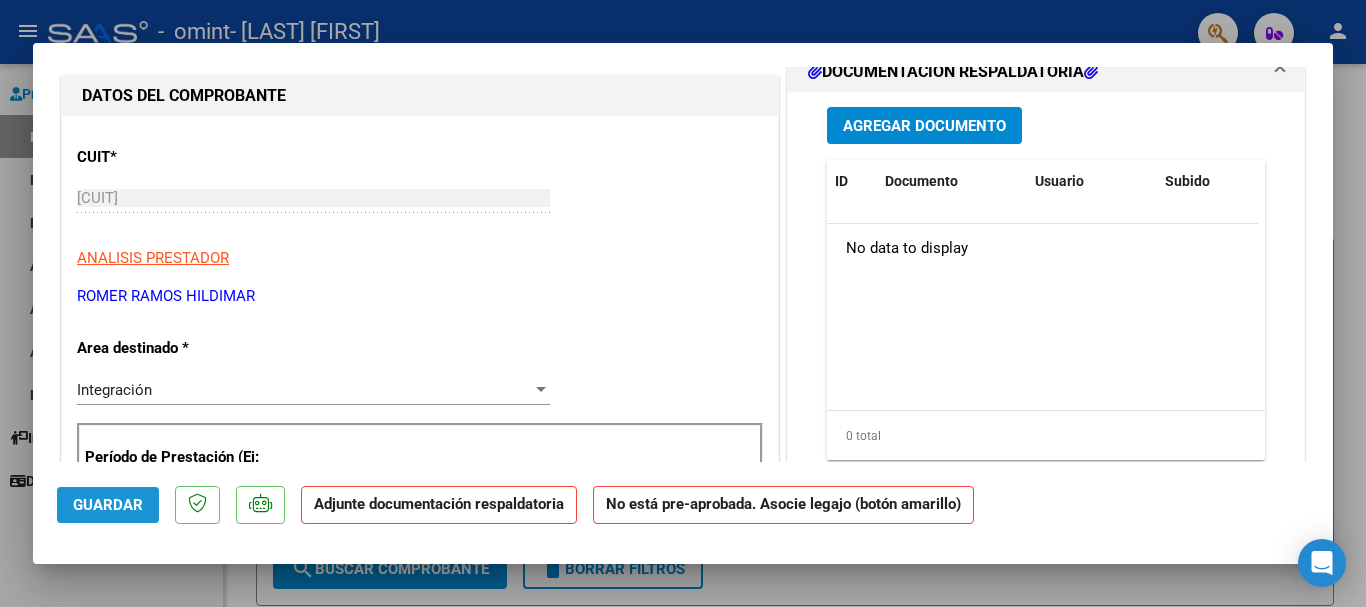 click on "Guardar" 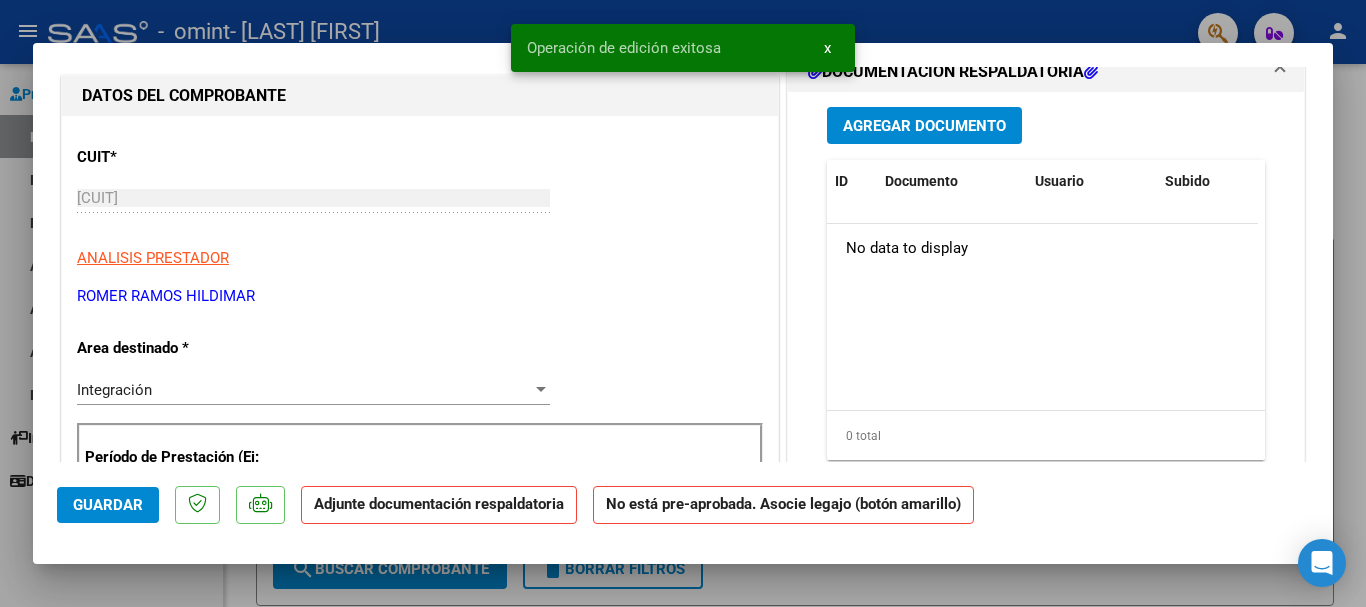click on "Adjunte documentación respaldatoria" 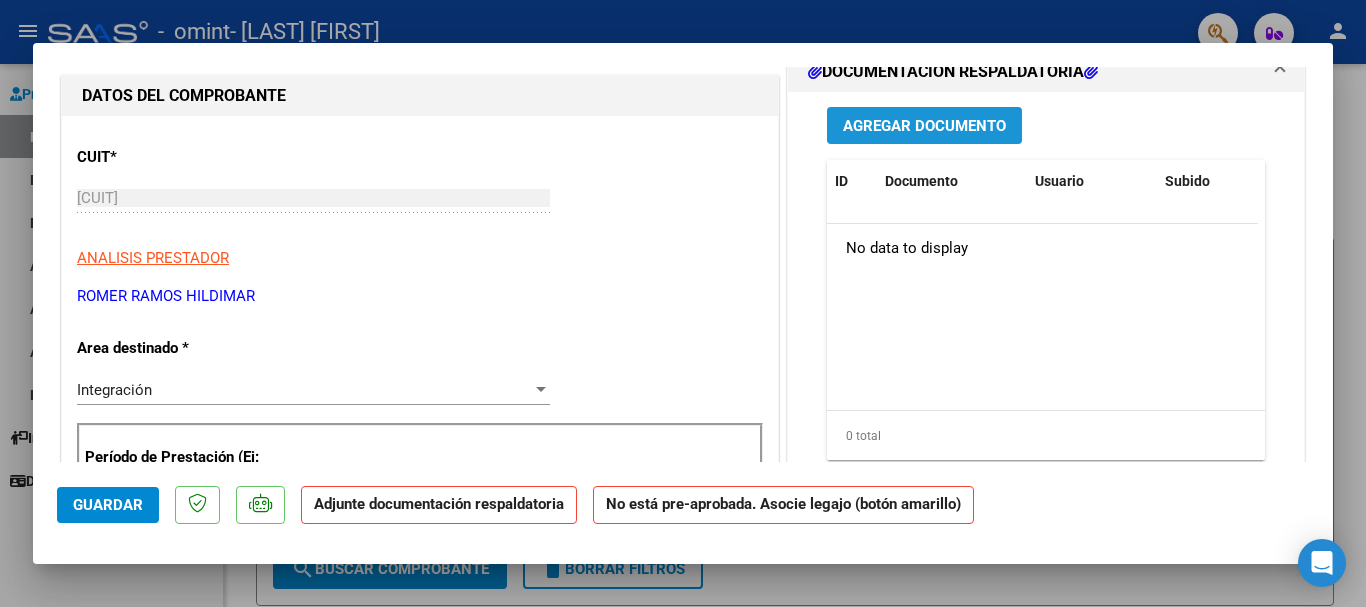 click on "Agregar Documento" at bounding box center (924, 125) 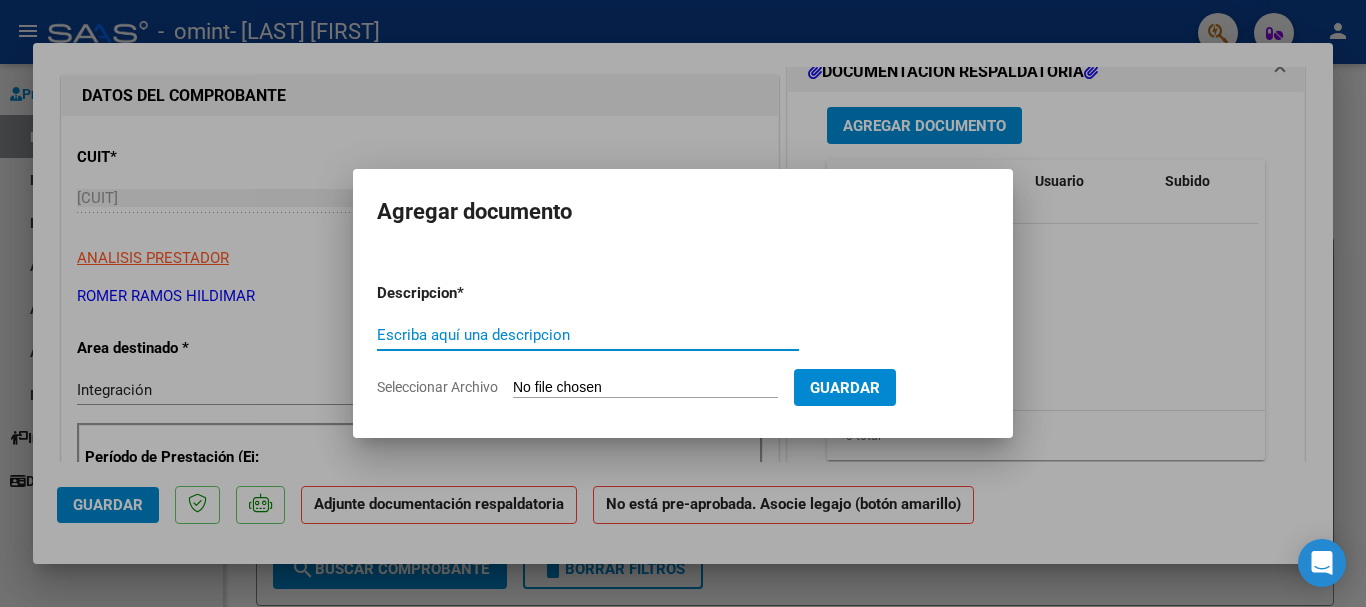 click on "Escriba aquí una descripcion" at bounding box center (588, 335) 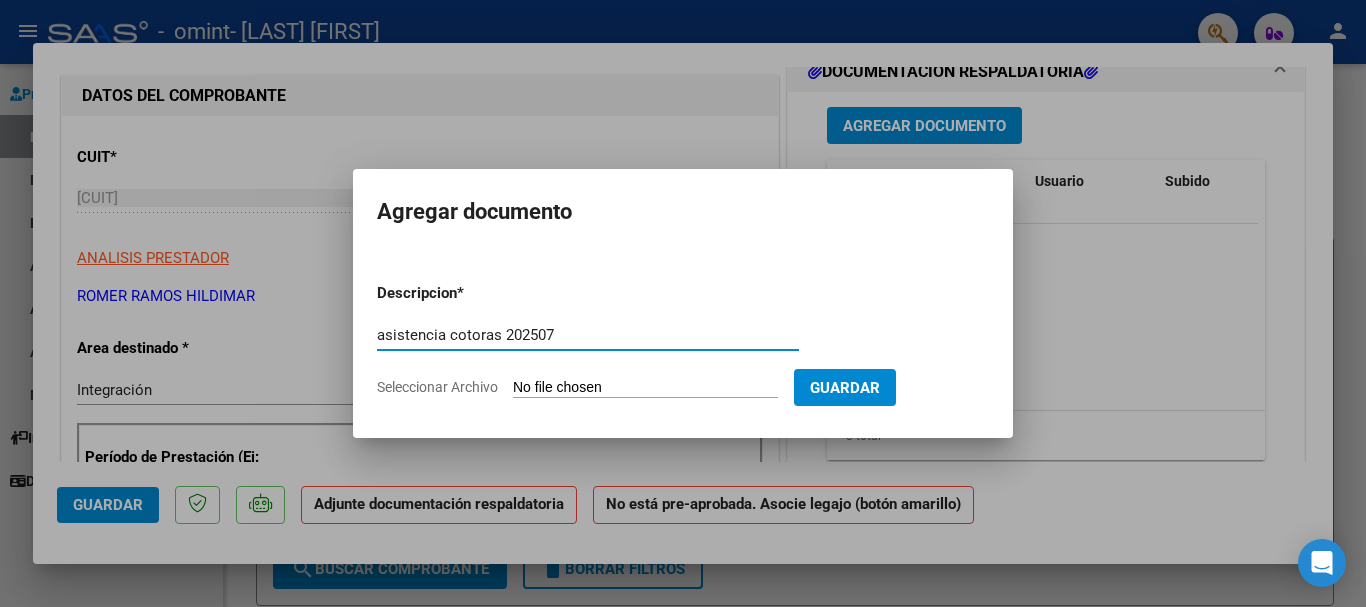 type on "asistencia cotoras 202507" 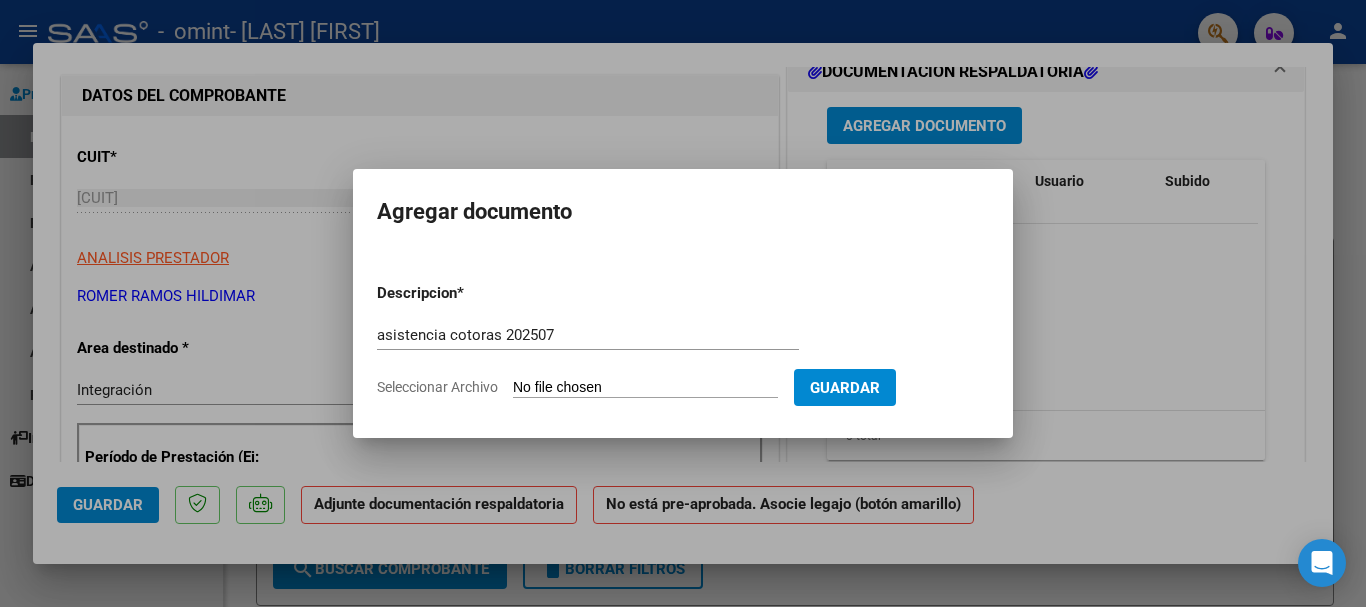 click on "Seleccionar Archivo" 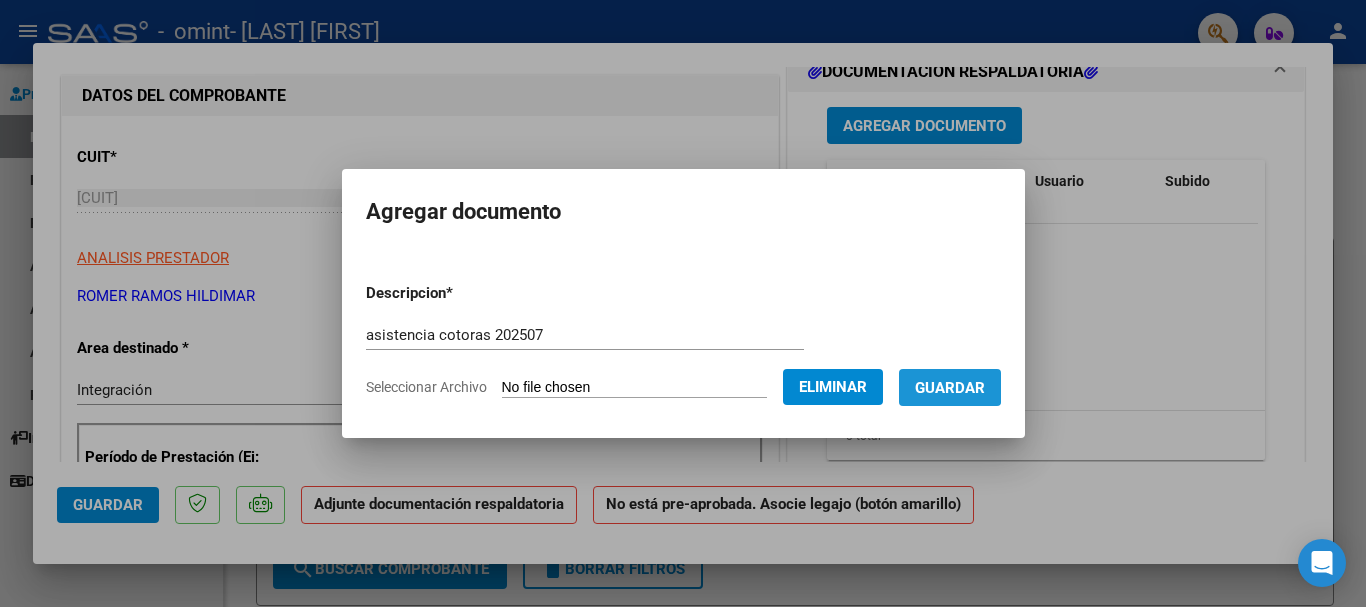 click on "Guardar" at bounding box center [950, 388] 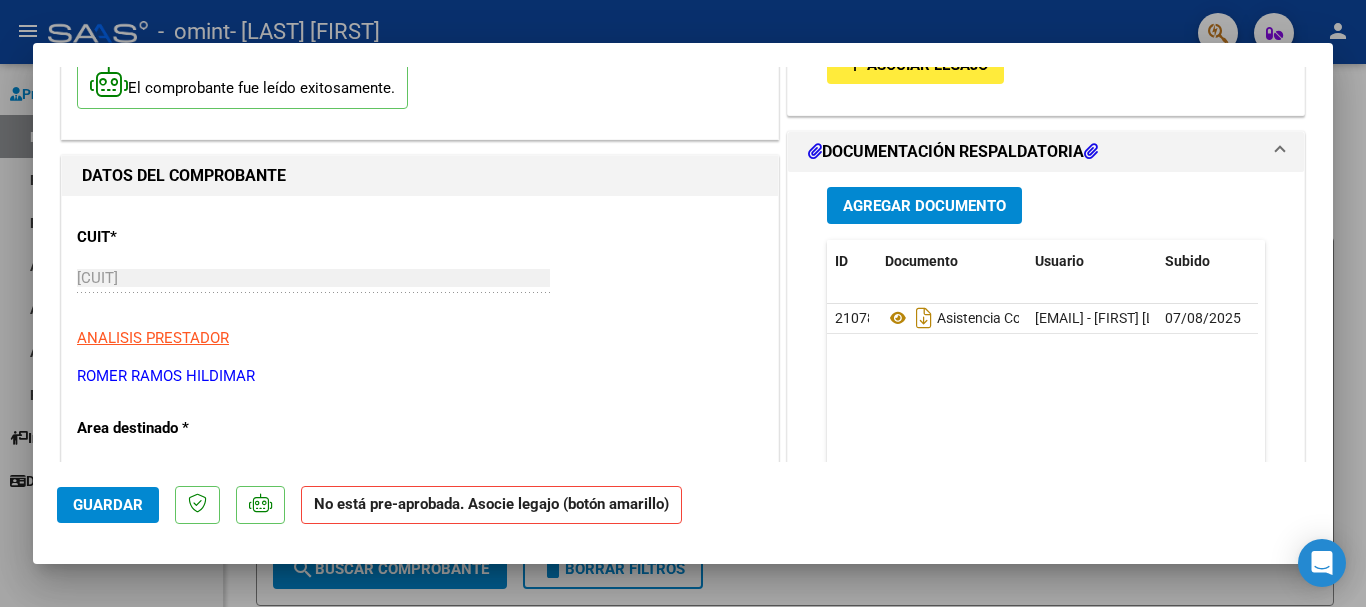scroll, scrollTop: 120, scrollLeft: 0, axis: vertical 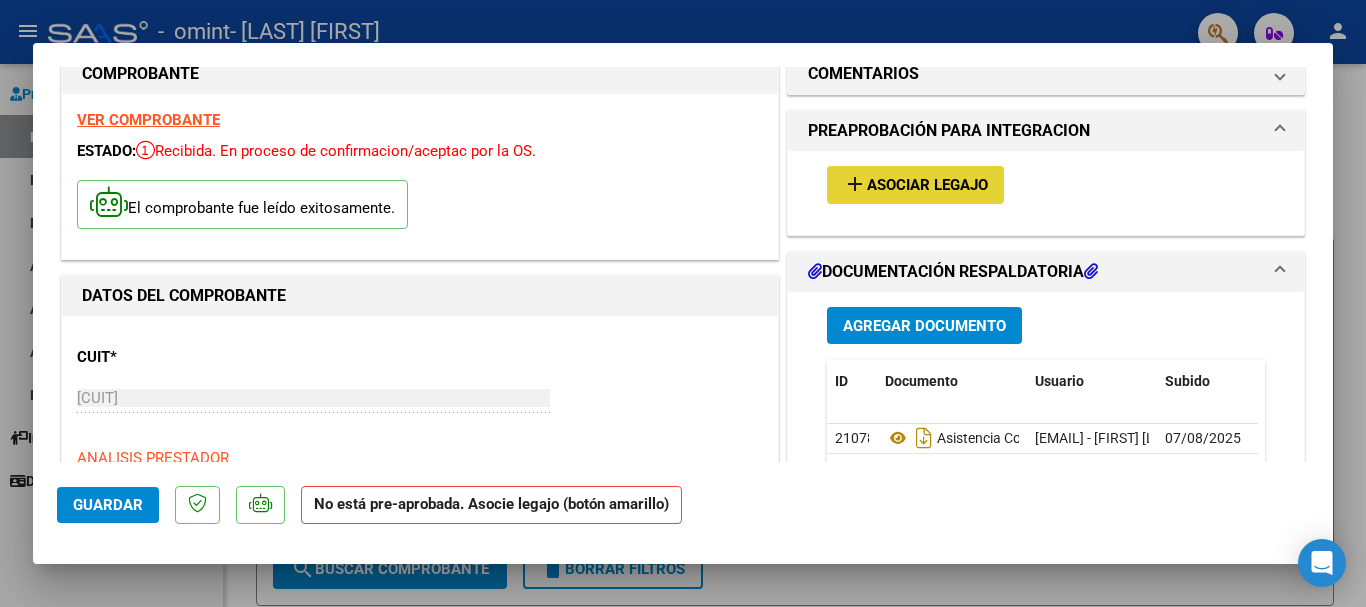 click on "Asociar Legajo" at bounding box center [927, 186] 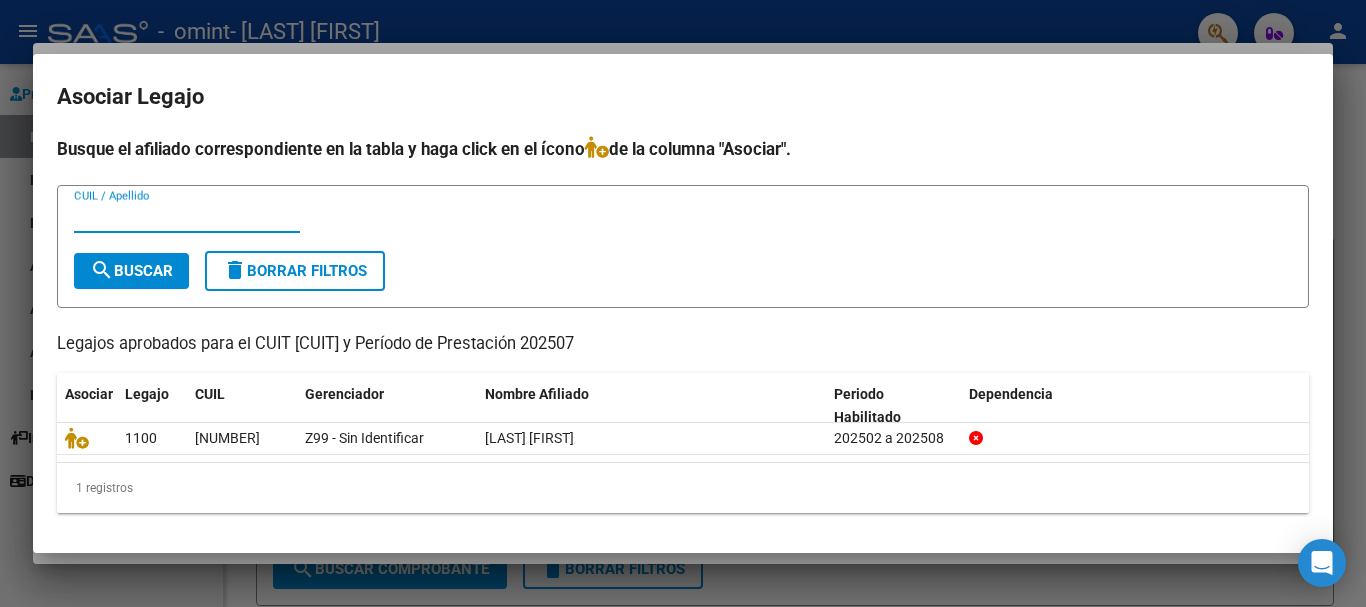 click on "CUIL / Apellido" at bounding box center [187, 217] 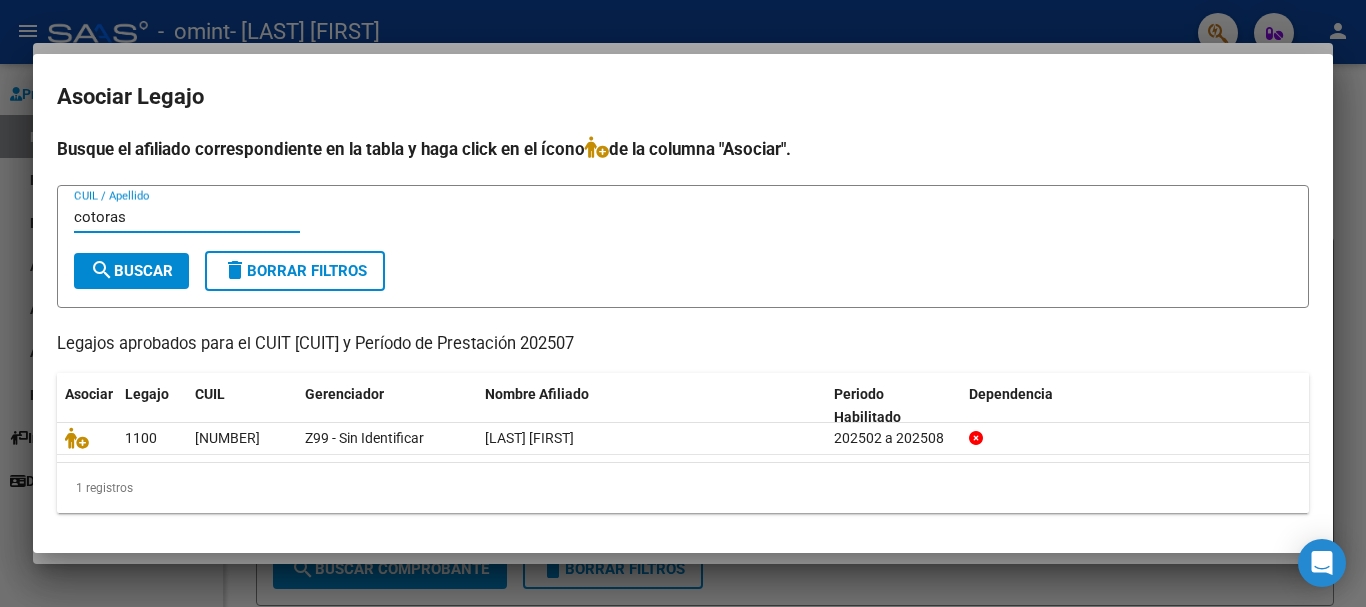 type on "cotoras" 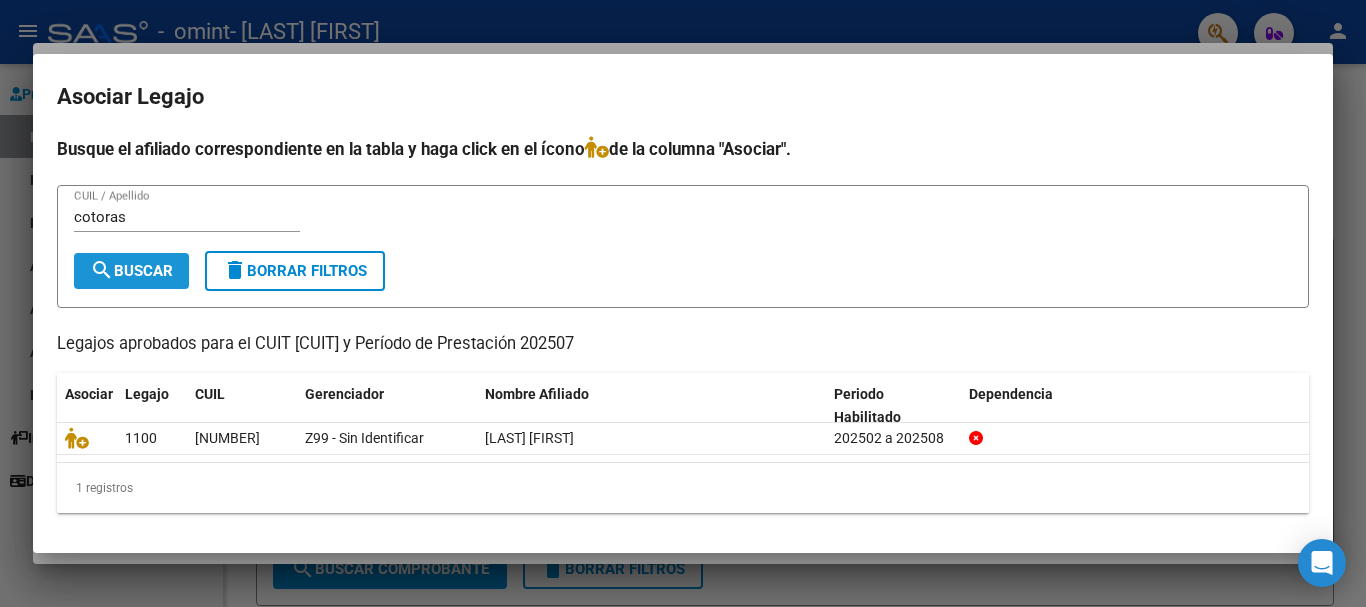 click on "search  Buscar" at bounding box center [131, 271] 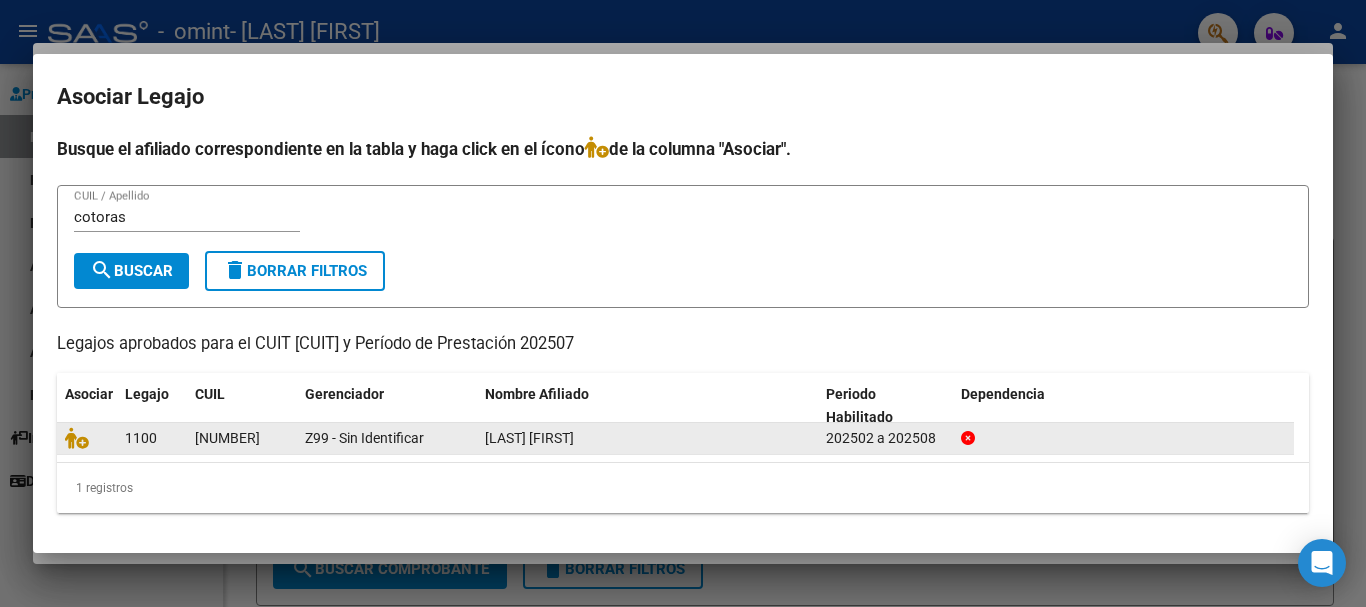 click on "[LAST] [FIRST]" 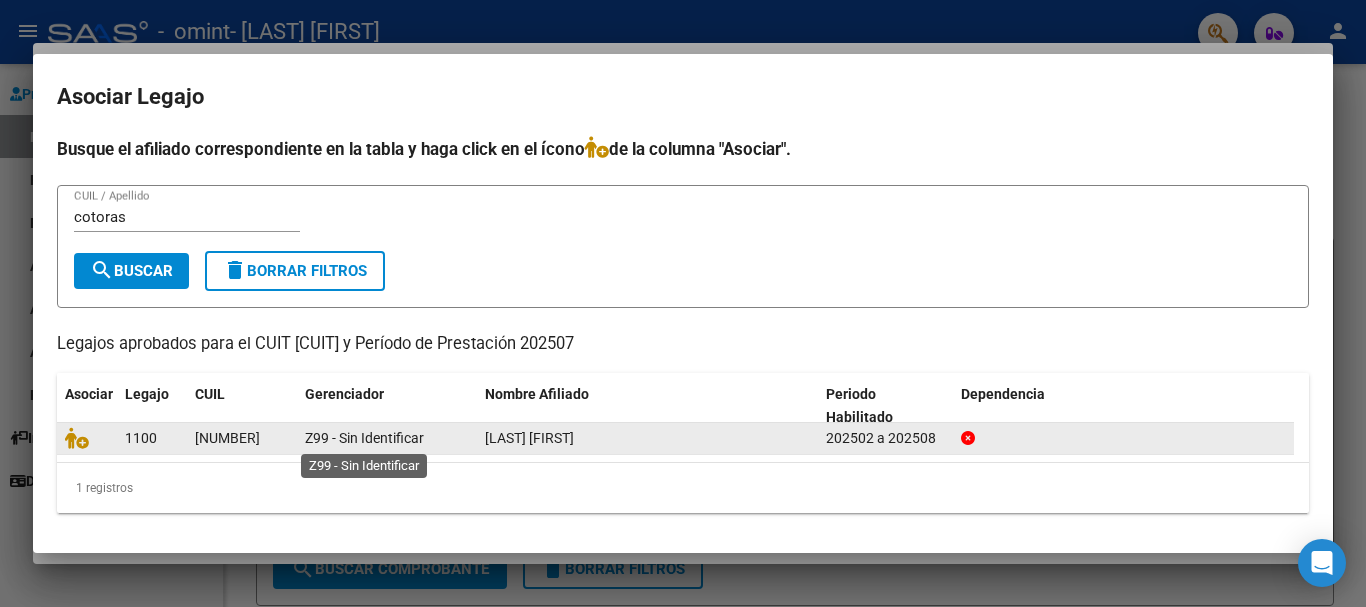 click on "Z99 - Sin Identificar" 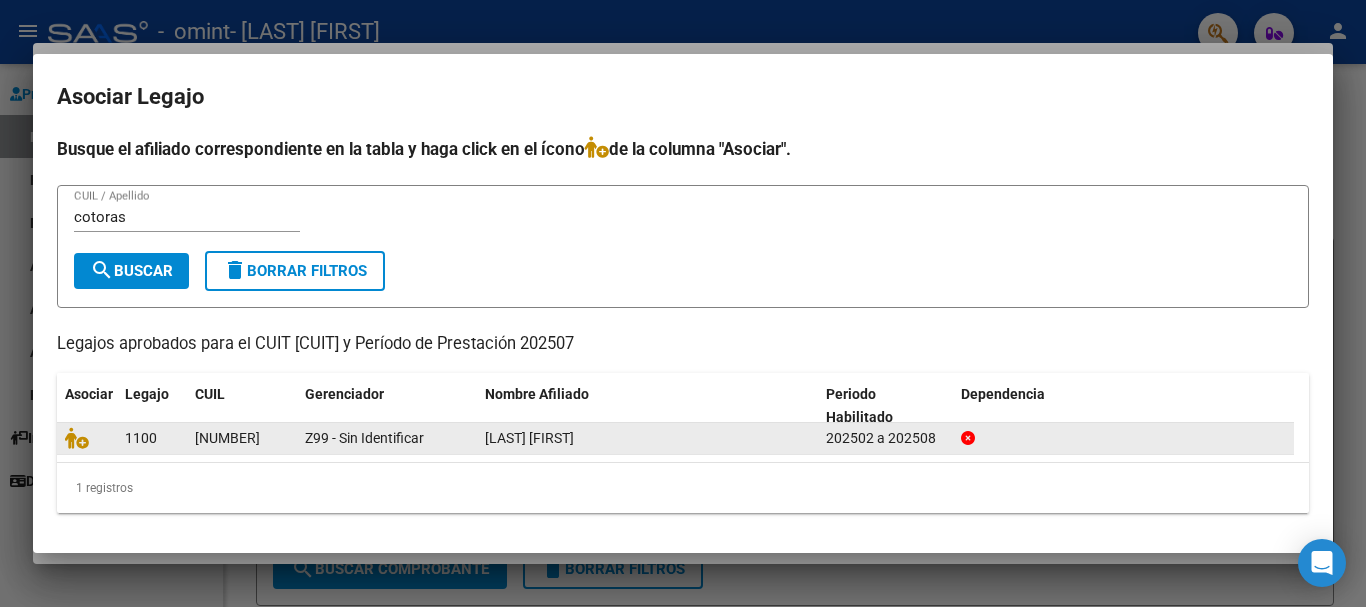 click on "Z99 - Sin Identificar" 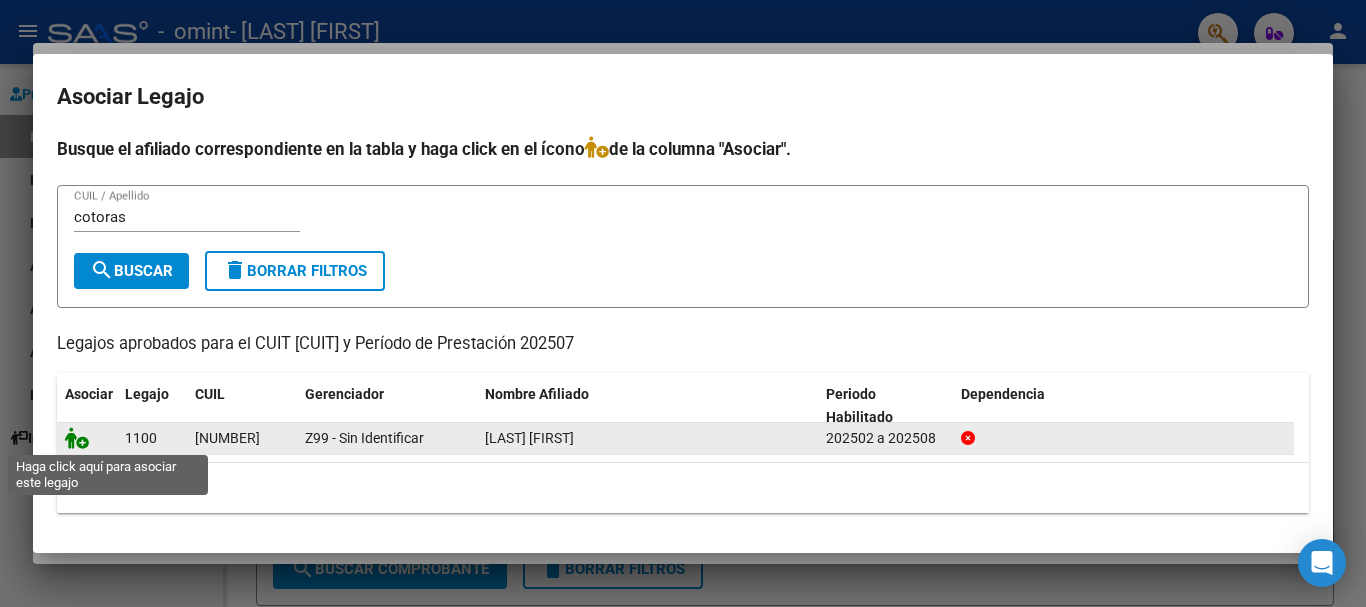 click 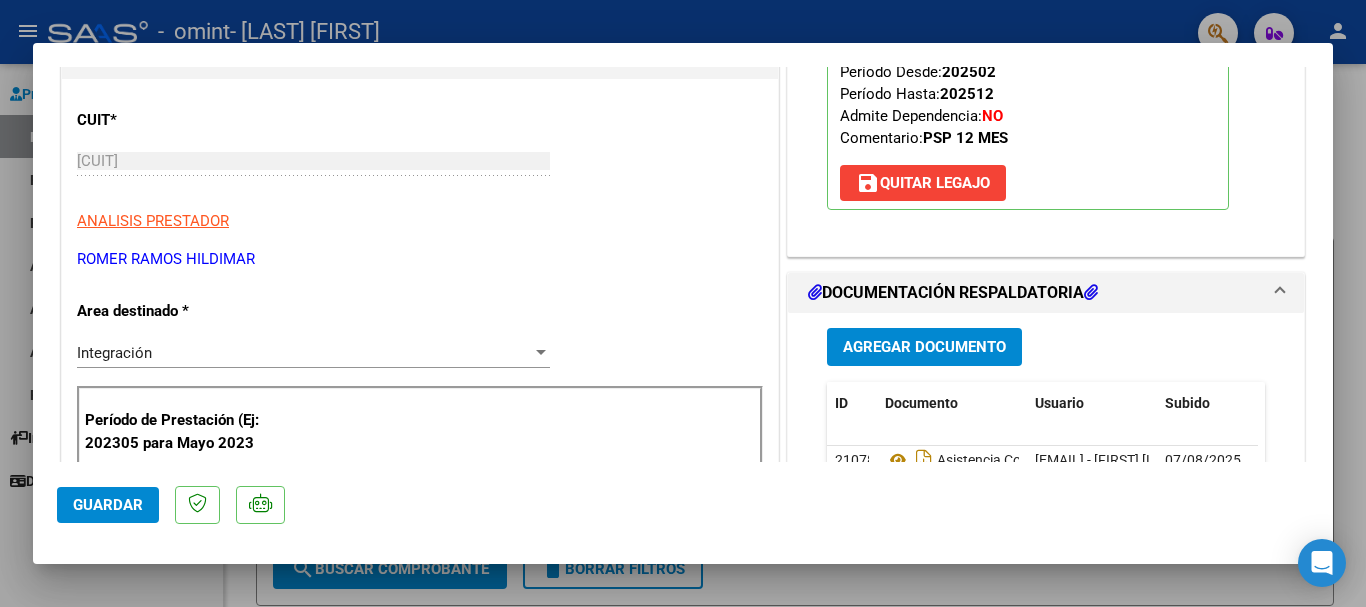 scroll, scrollTop: 320, scrollLeft: 0, axis: vertical 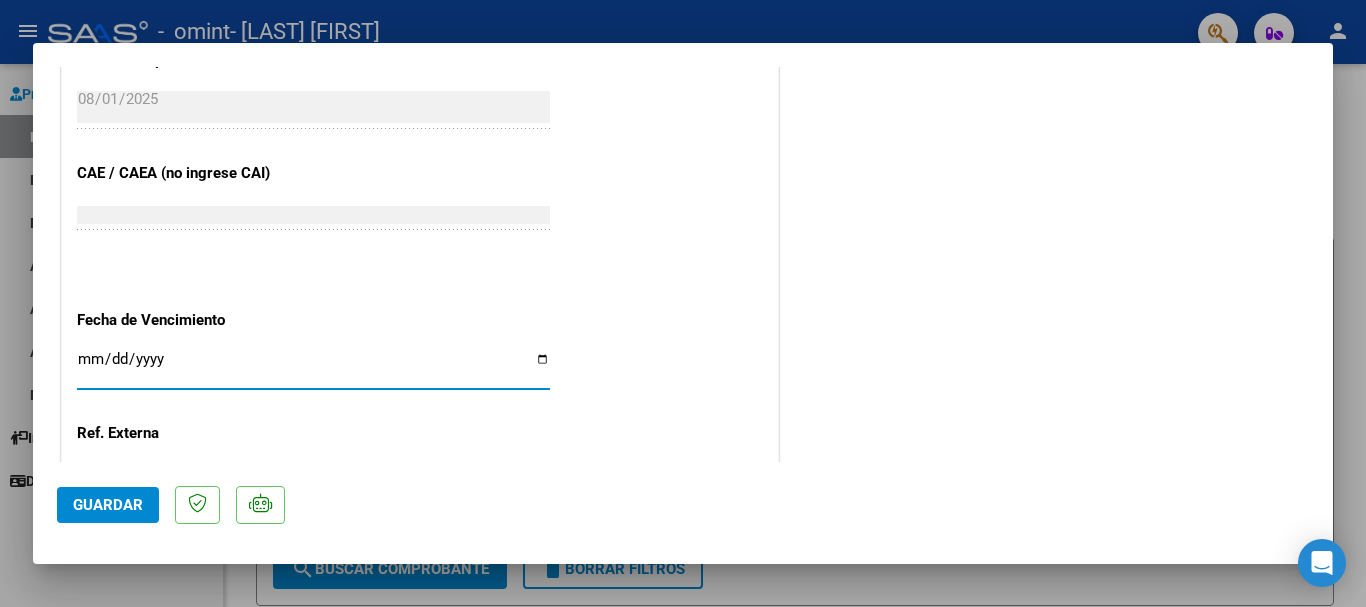 click on "Ingresar la fecha" at bounding box center (313, 367) 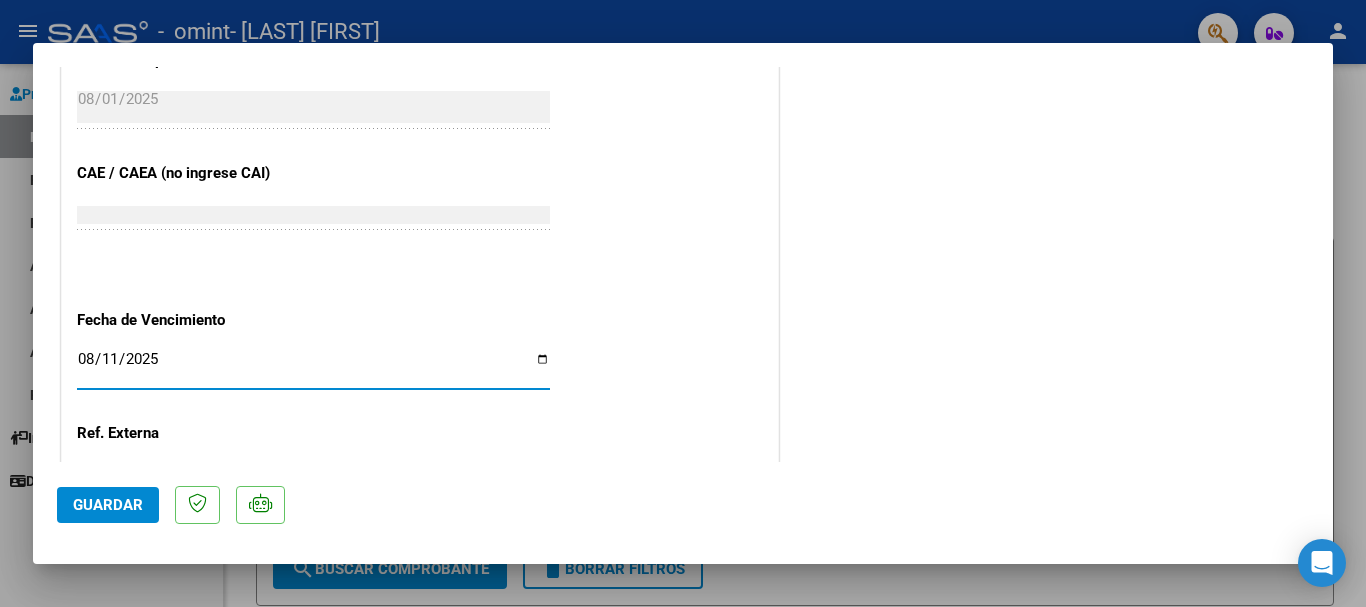 click on "Guardar" 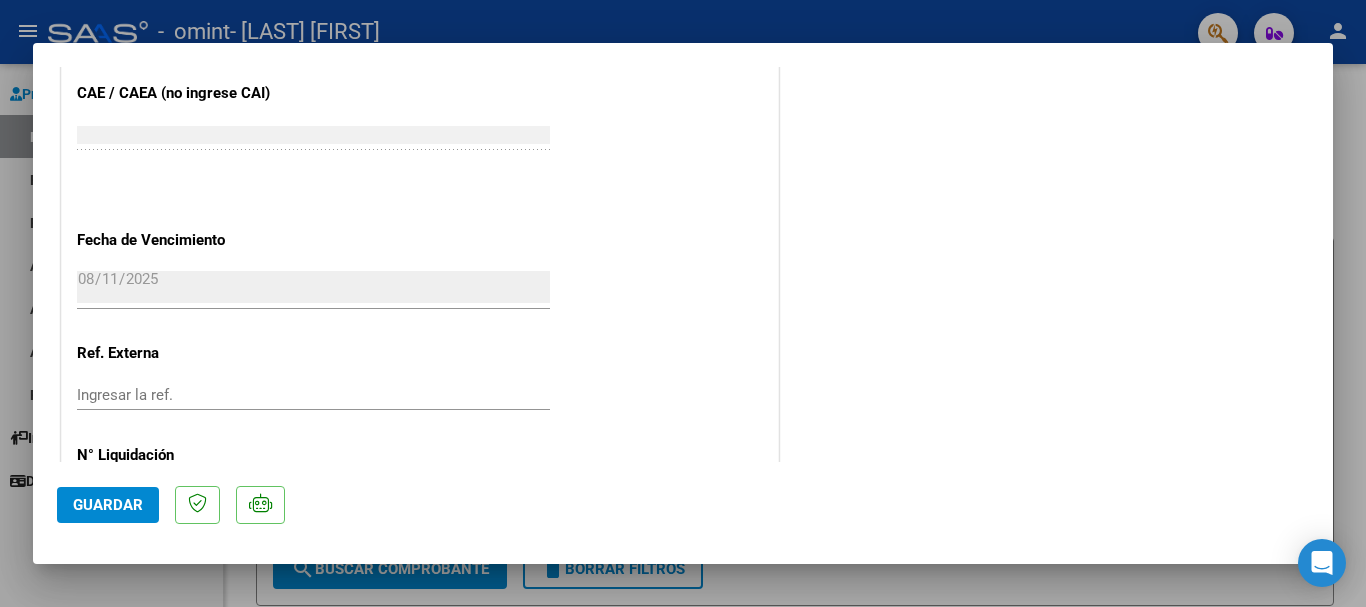 scroll, scrollTop: 1395, scrollLeft: 0, axis: vertical 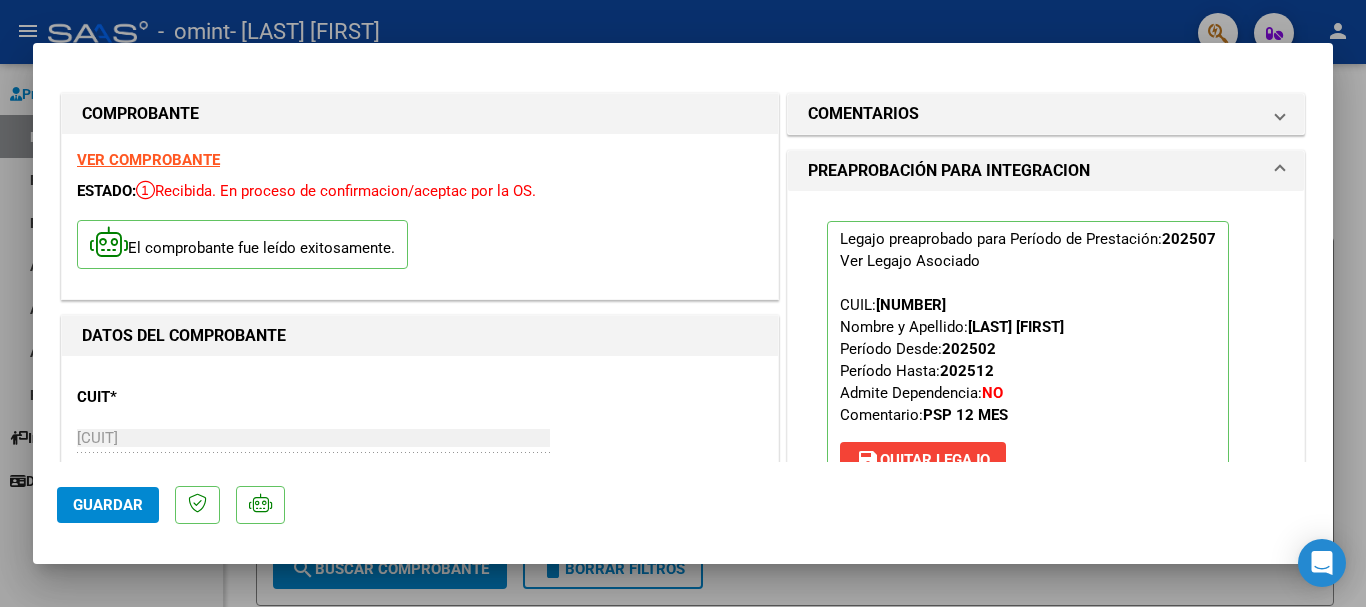 click on "VER COMPROBANTE" at bounding box center (148, 160) 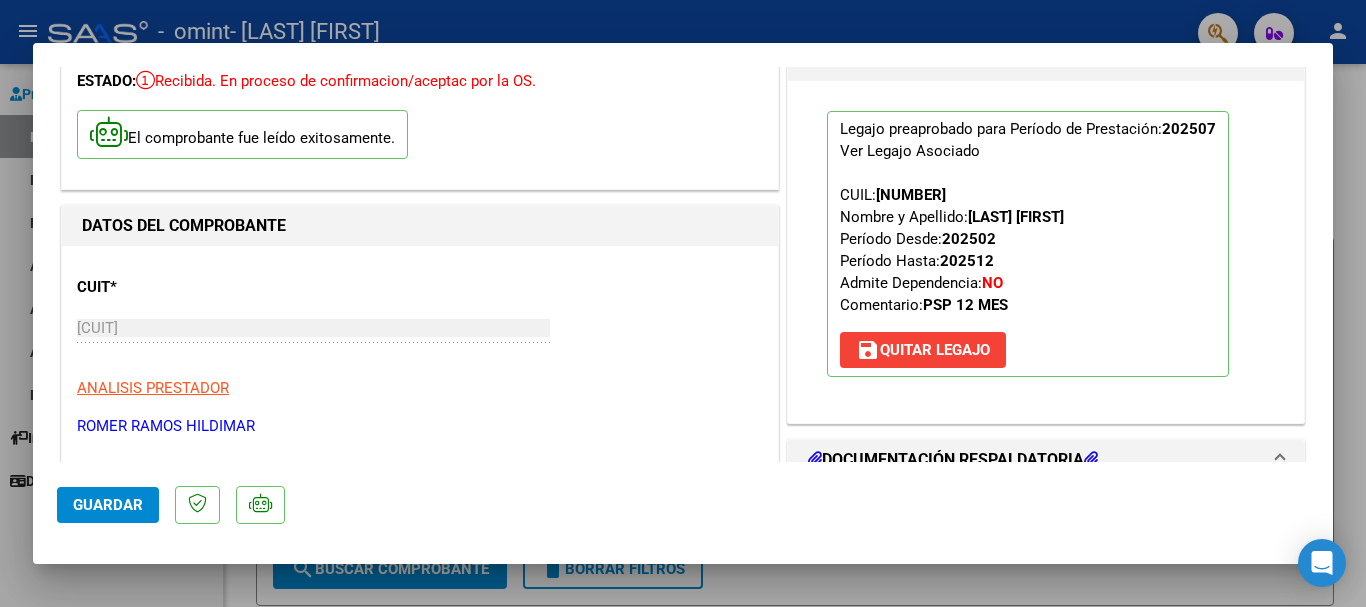 scroll, scrollTop: 0, scrollLeft: 0, axis: both 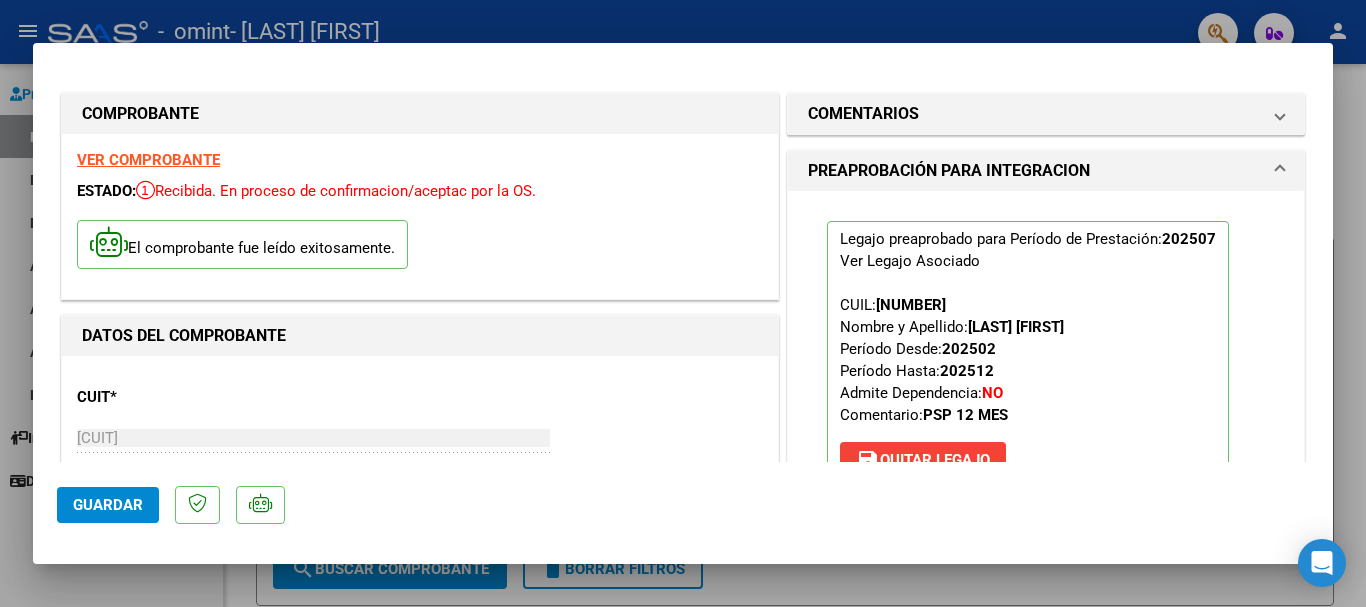 click at bounding box center (683, 303) 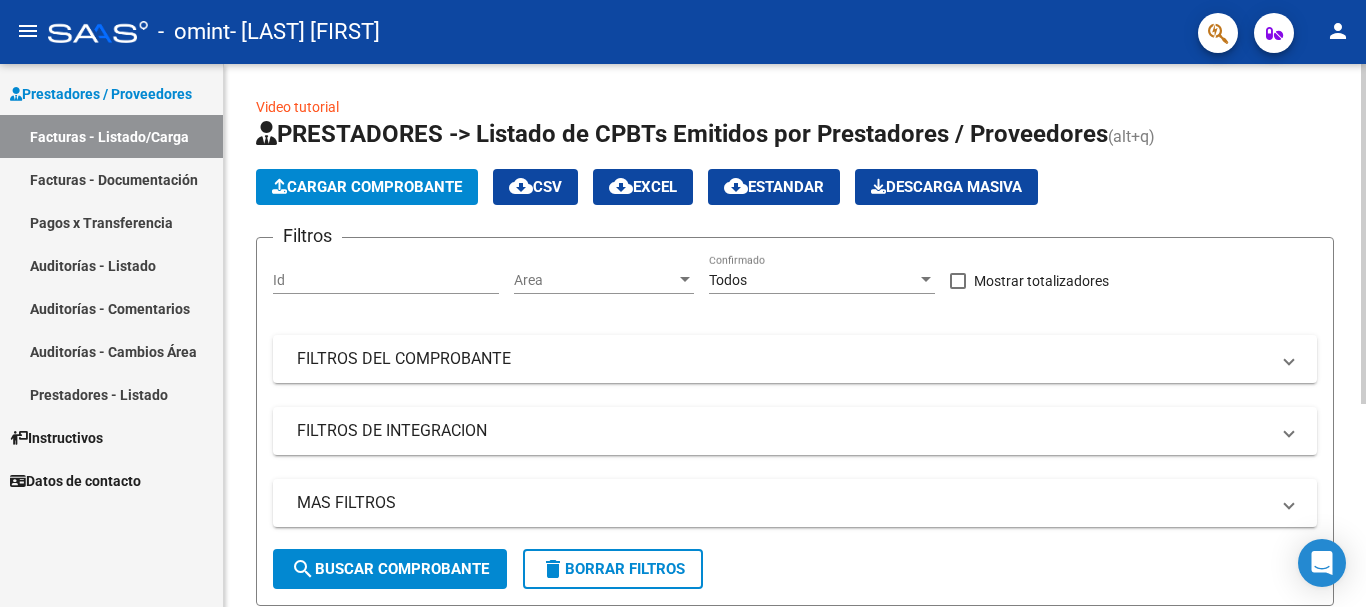 click on "search  Buscar Comprobante" 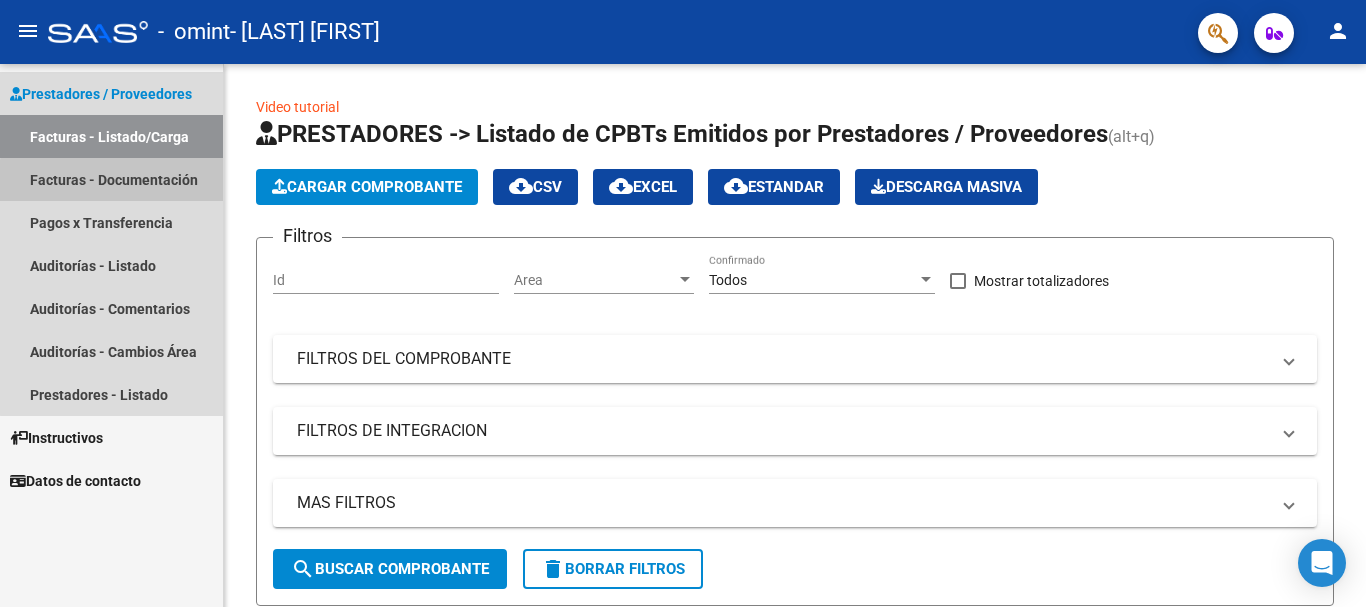 click on "Facturas - Documentación" at bounding box center (111, 179) 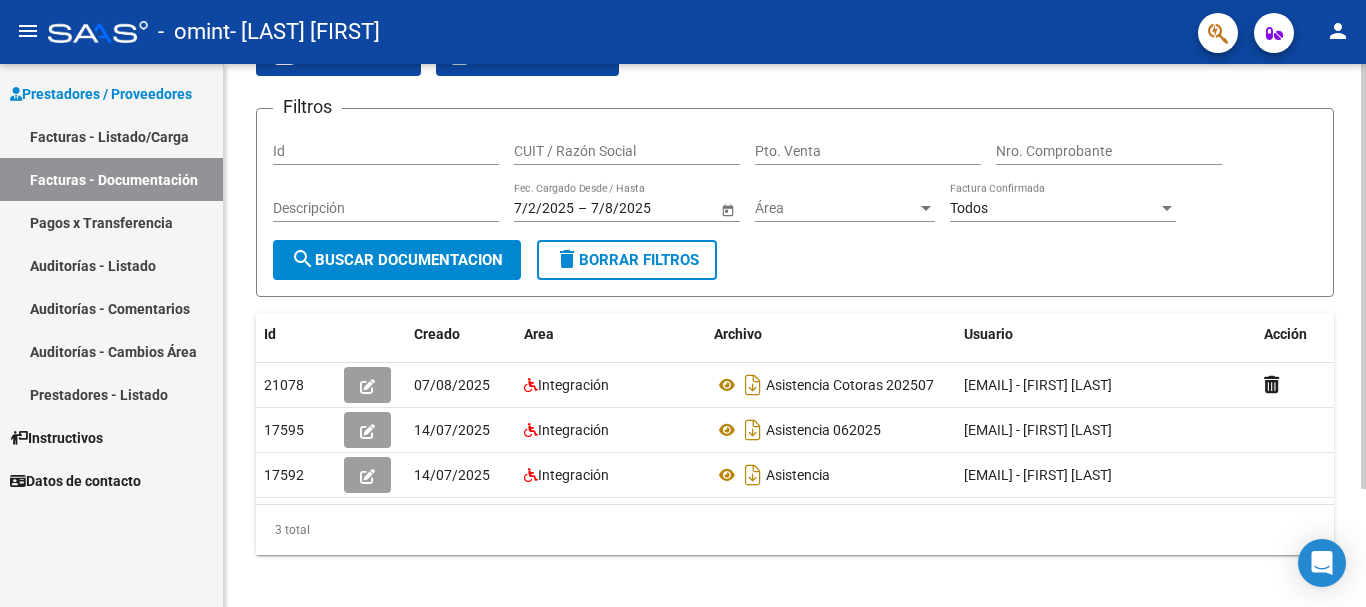 scroll, scrollTop: 150, scrollLeft: 0, axis: vertical 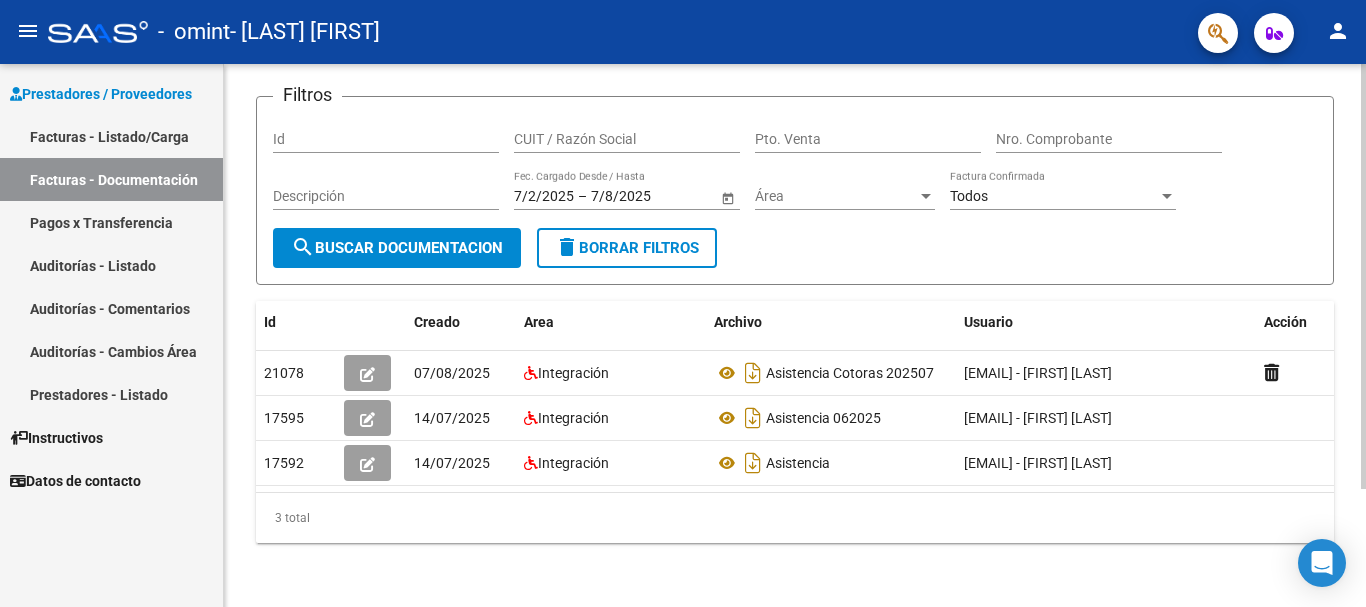 click on "PRESTADORES -> Comprobantes - Documentación Respaldatoria cloud_download Exportar CSV Descarga Masiva
Filtros Id CUIT / Razón Social Pto. Venta Nro. Comprobante Descripción 7/2/2025 7/2/2025 – 7/8/2025 7/8/2025 Fec. Cargado Desde / Hasta Área Área Todos Factura Confirmada search Buscar Documentacion delete Borrar Filtros Id Creado Area Archivo Usuario Acción 21078
07/08/2025 Integración Asistencia Cotoras 202507 [EMAIL] - [FIRST] [LAST] 17595
14/07/2025 Integración Asistencia 062025 [EMAIL] - [FIRST] [LAST] 17592
14/07/2025 Integración Asistencia [EMAIL] - [FIRST] [LAST] 3 total 1" 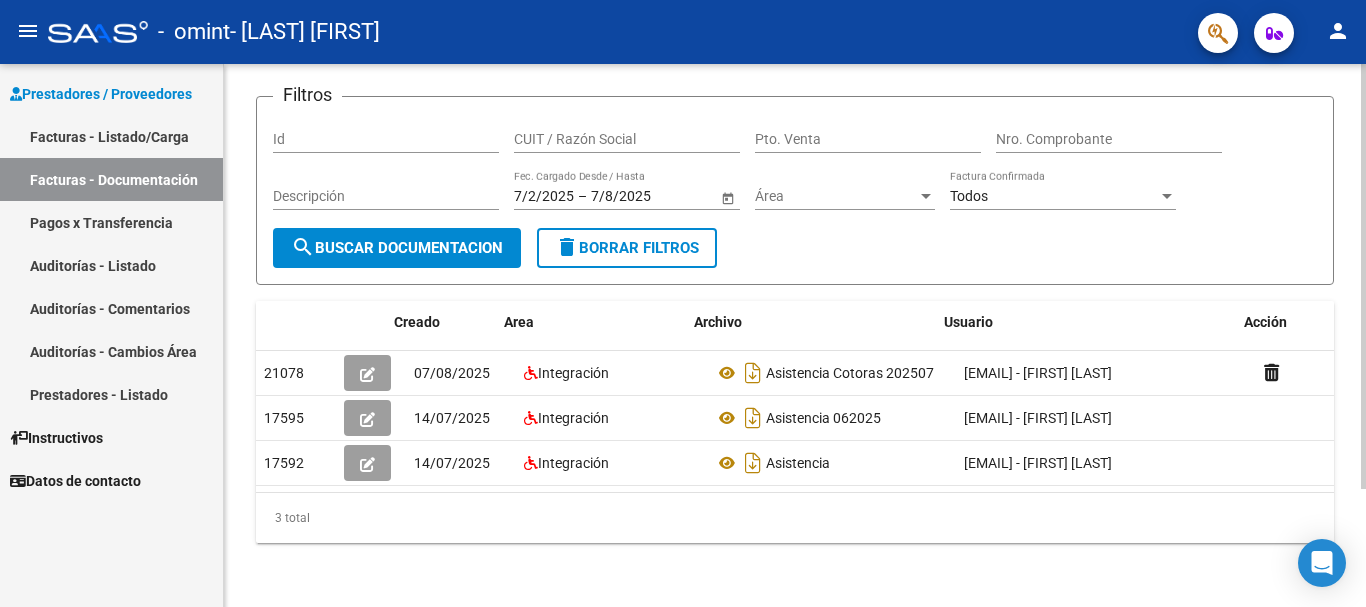 scroll, scrollTop: 0, scrollLeft: 22, axis: horizontal 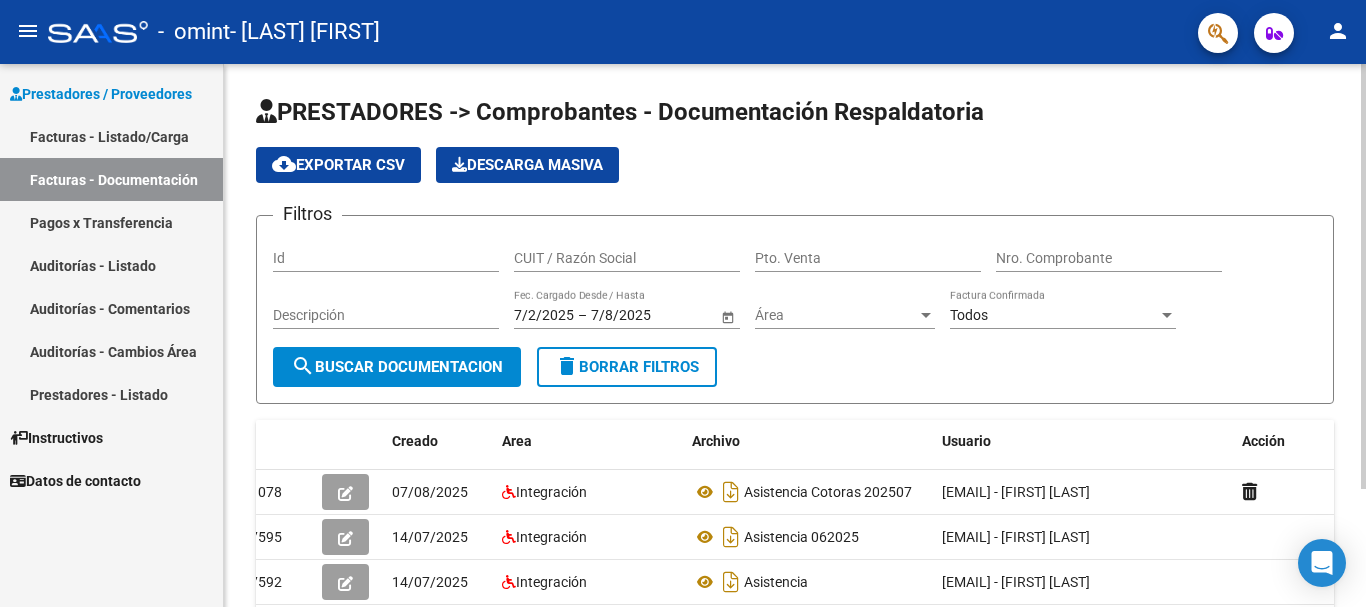 click 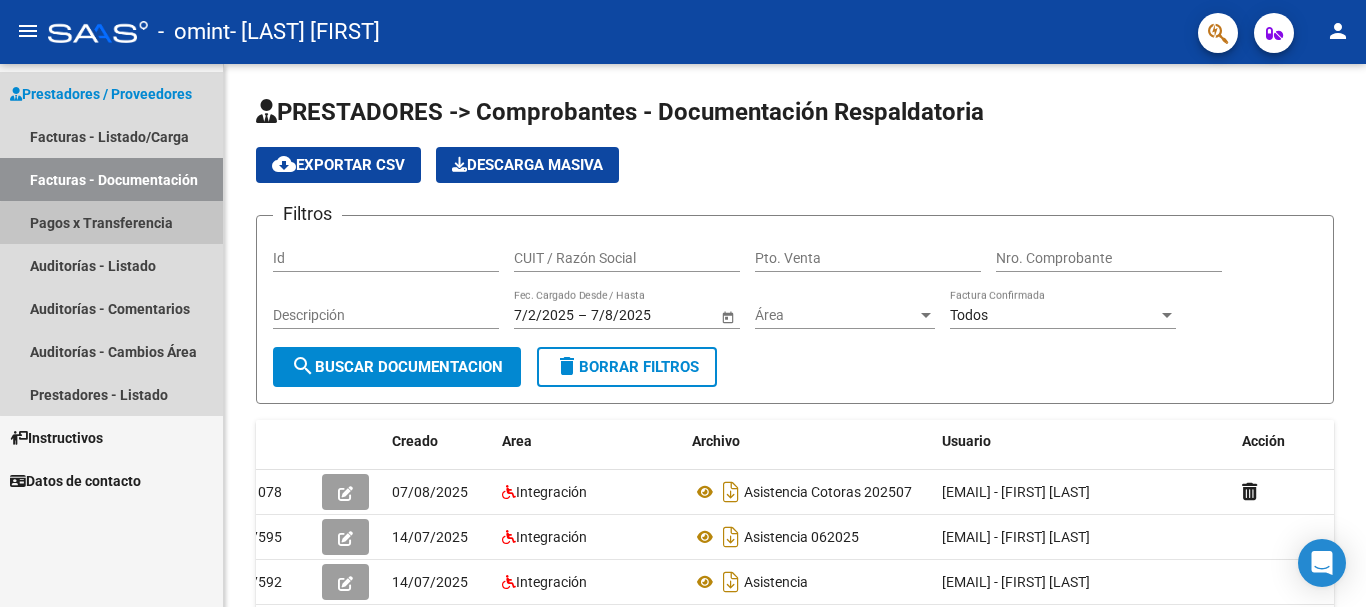 click on "Pagos x Transferencia" at bounding box center [111, 222] 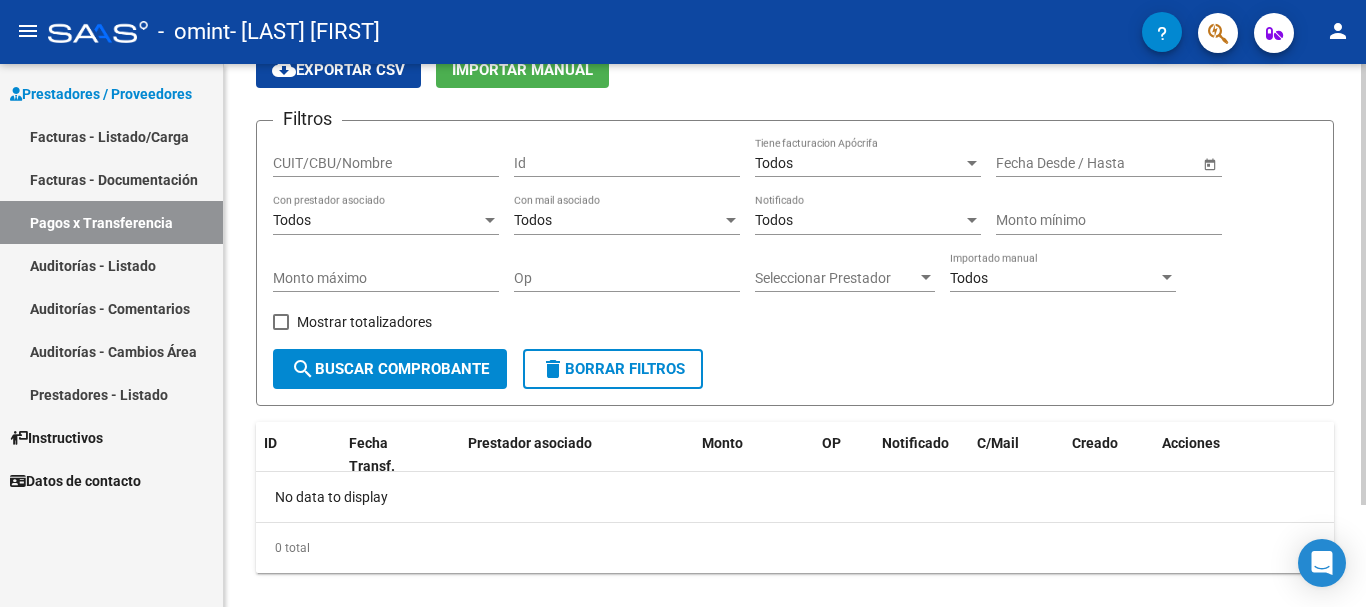 scroll, scrollTop: 126, scrollLeft: 0, axis: vertical 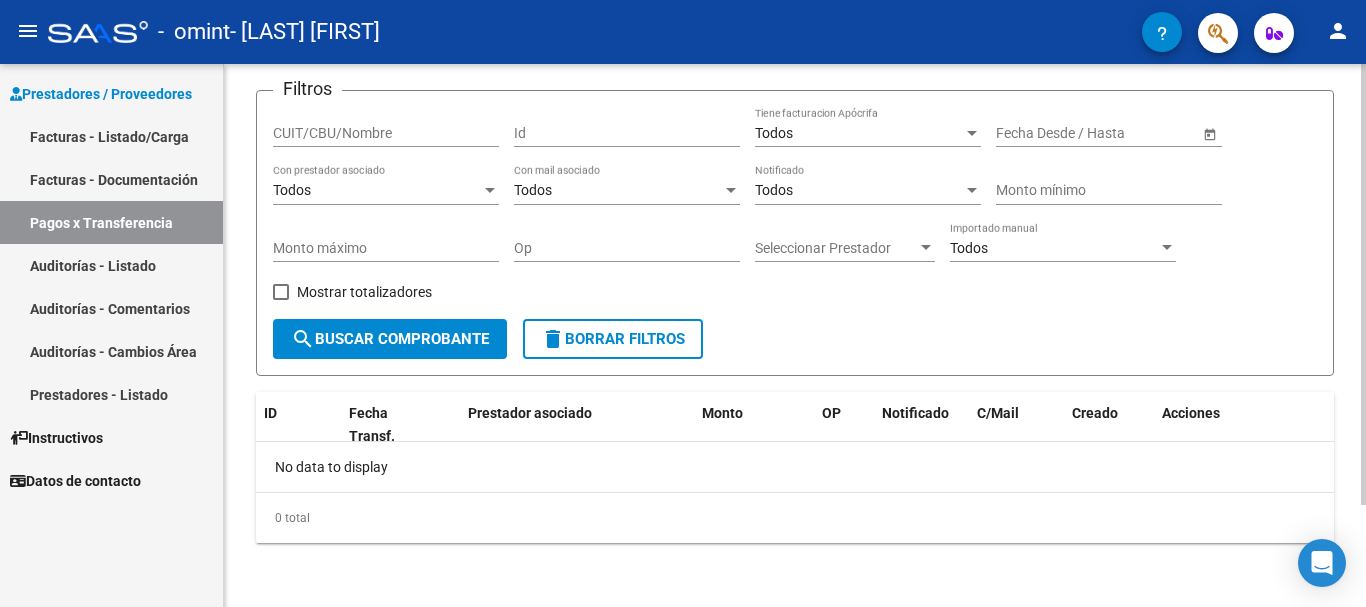 click 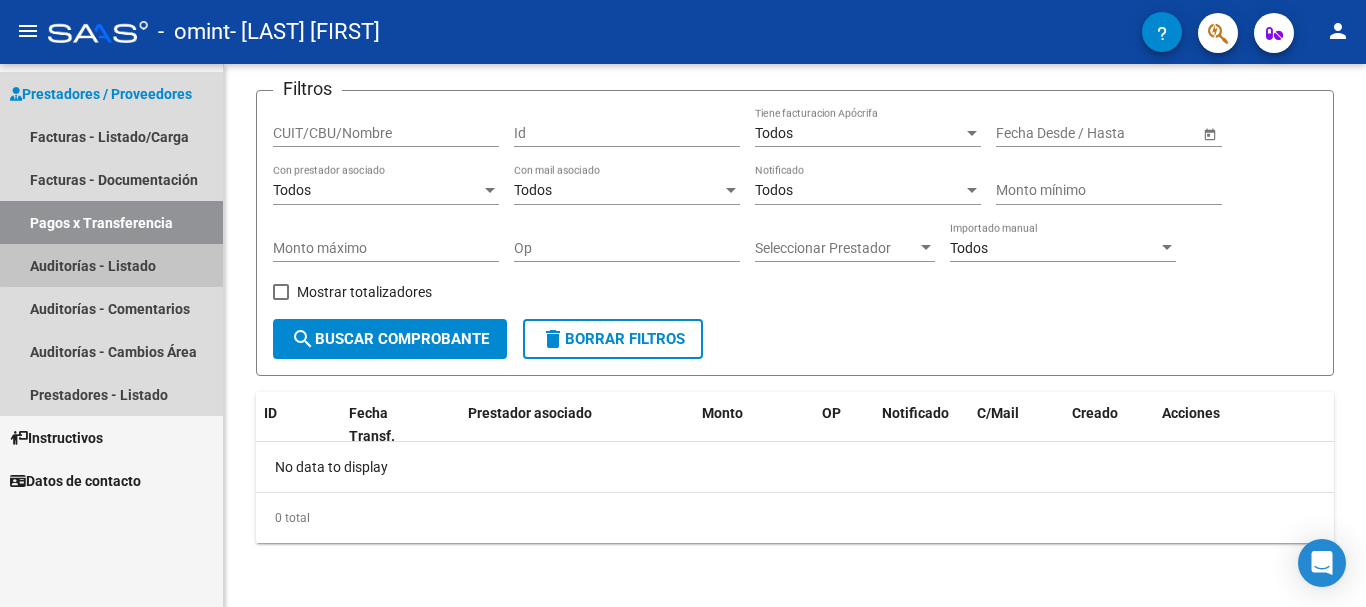 click on "Auditorías - Listado" at bounding box center [111, 265] 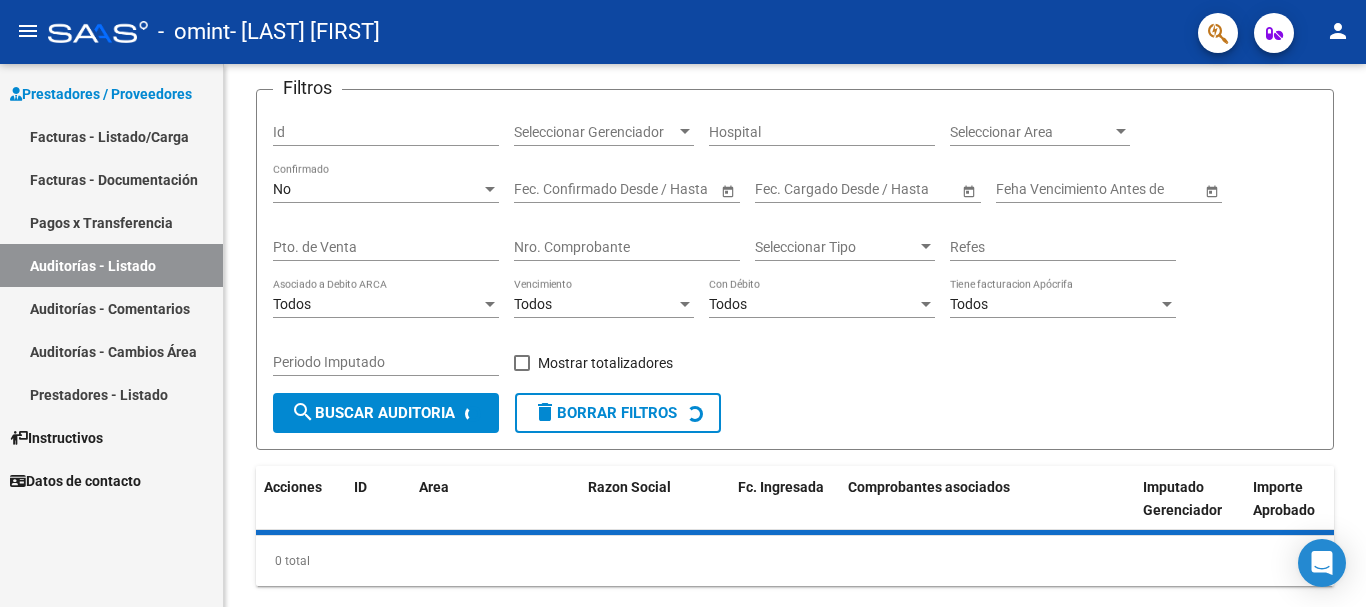 scroll, scrollTop: 0, scrollLeft: 0, axis: both 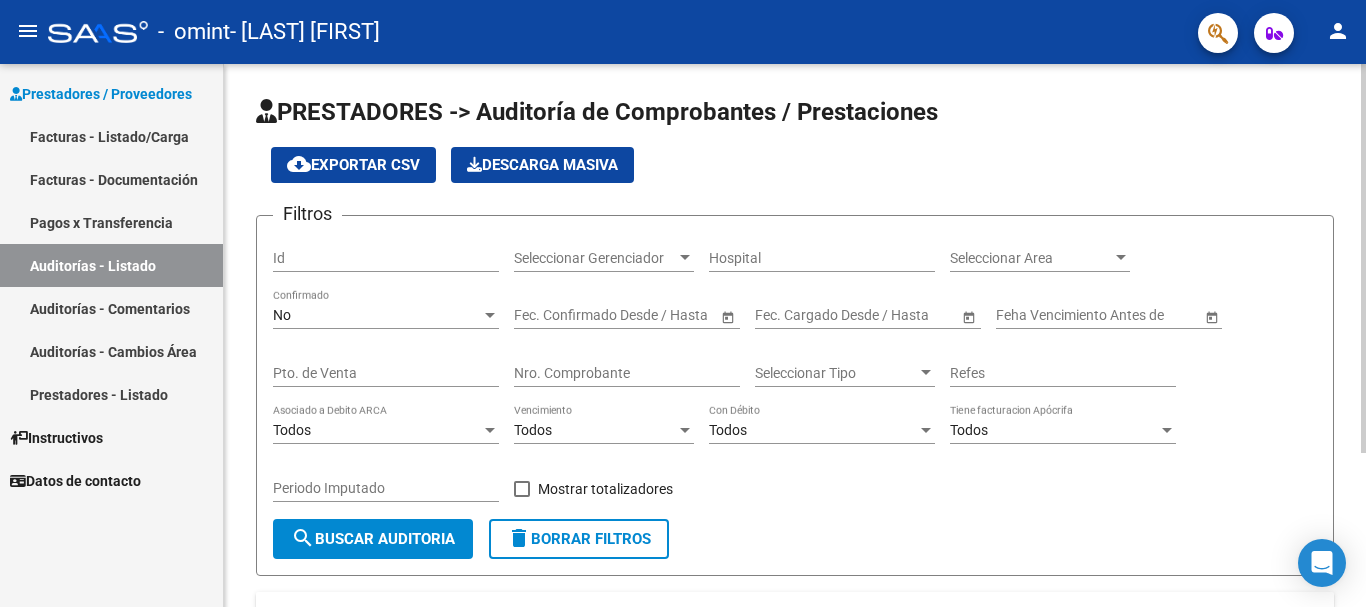 click on "search  Buscar Auditoria" 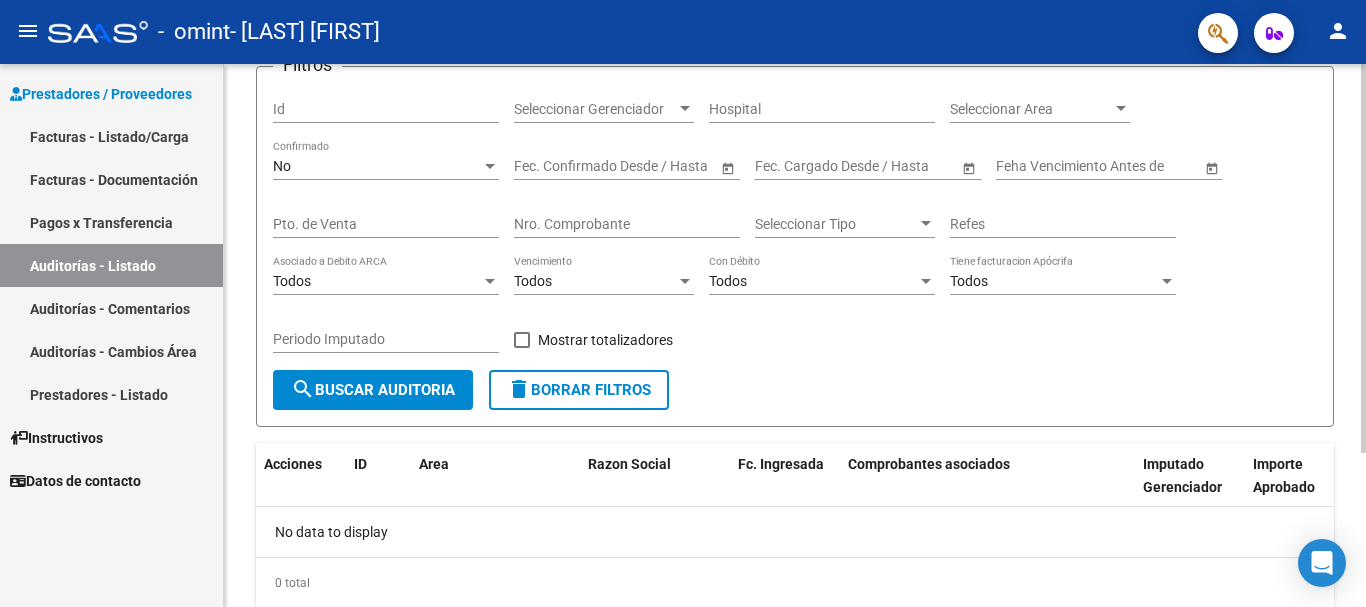 scroll, scrollTop: 146, scrollLeft: 0, axis: vertical 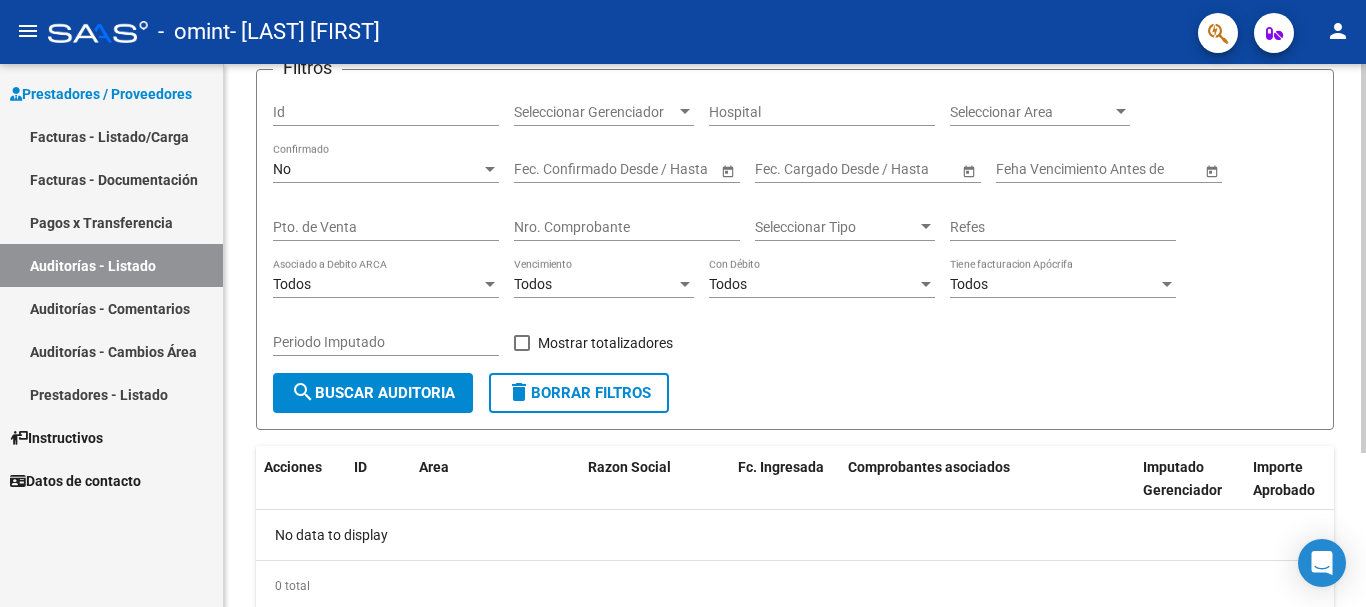 click 